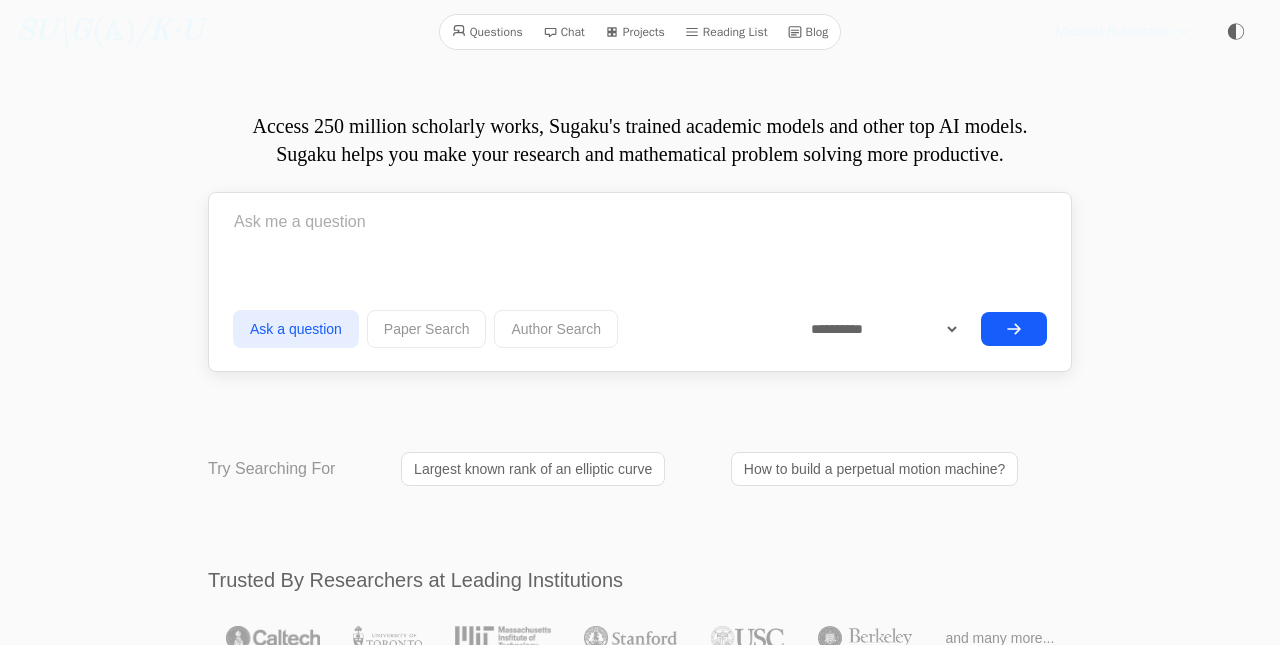 scroll, scrollTop: 0, scrollLeft: 0, axis: both 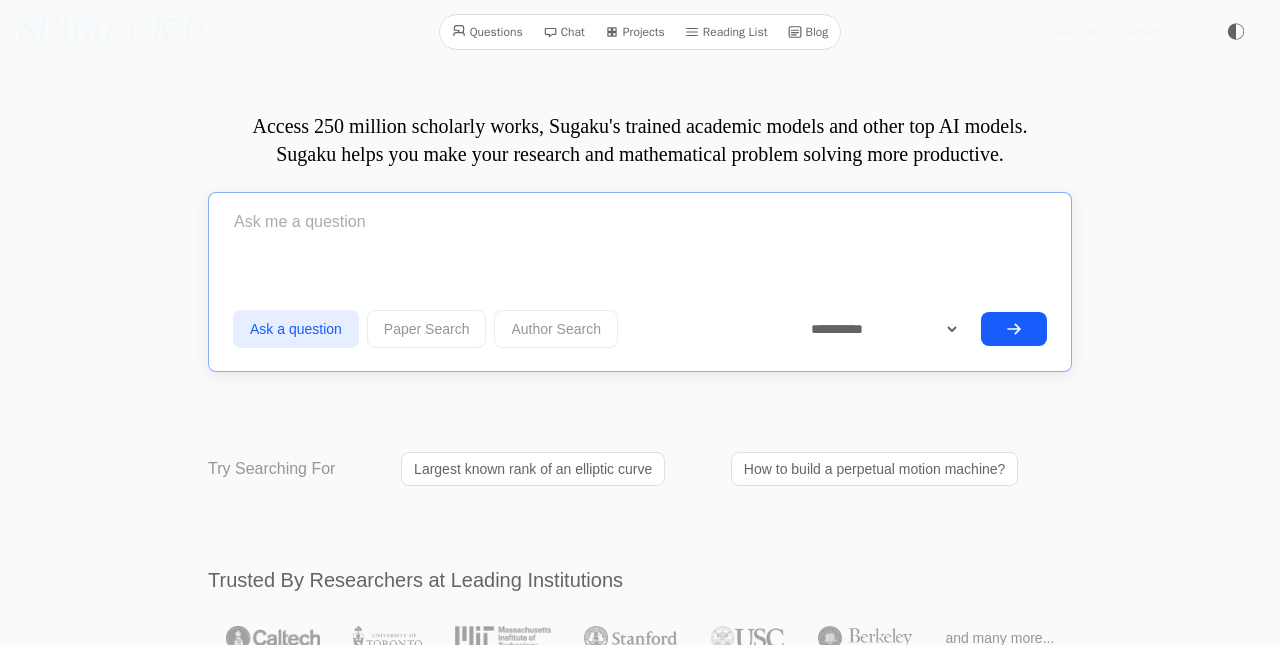 click at bounding box center [640, 222] 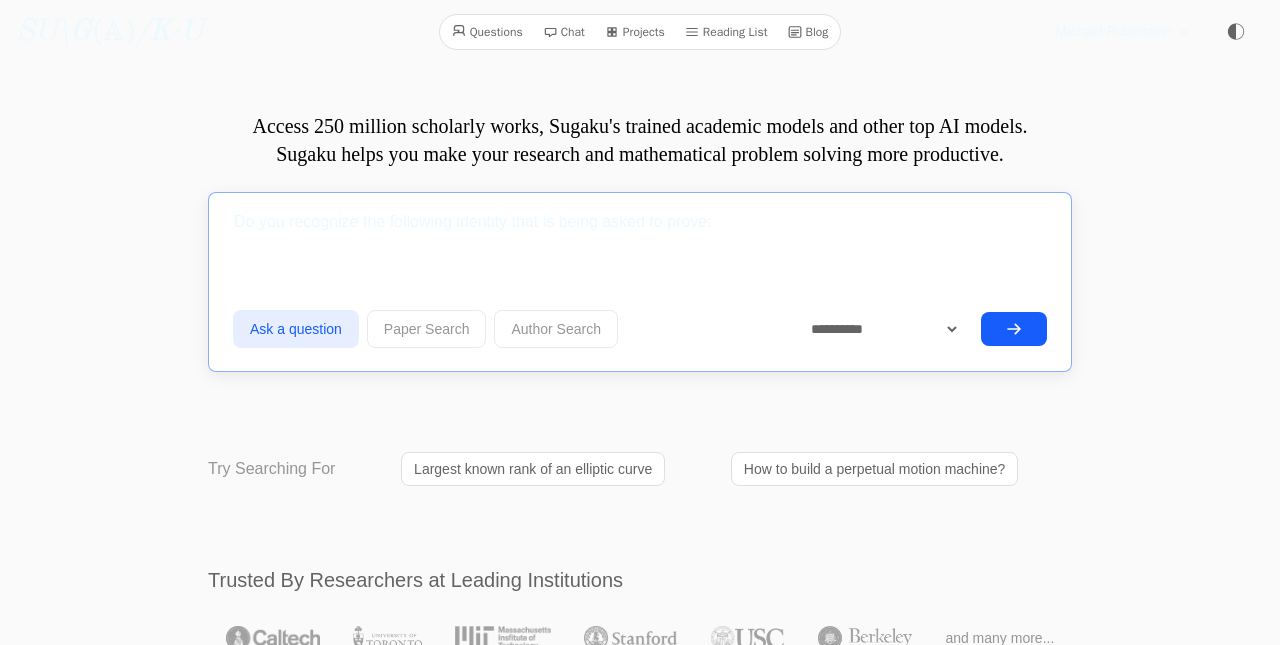 click at bounding box center (1014, 329) 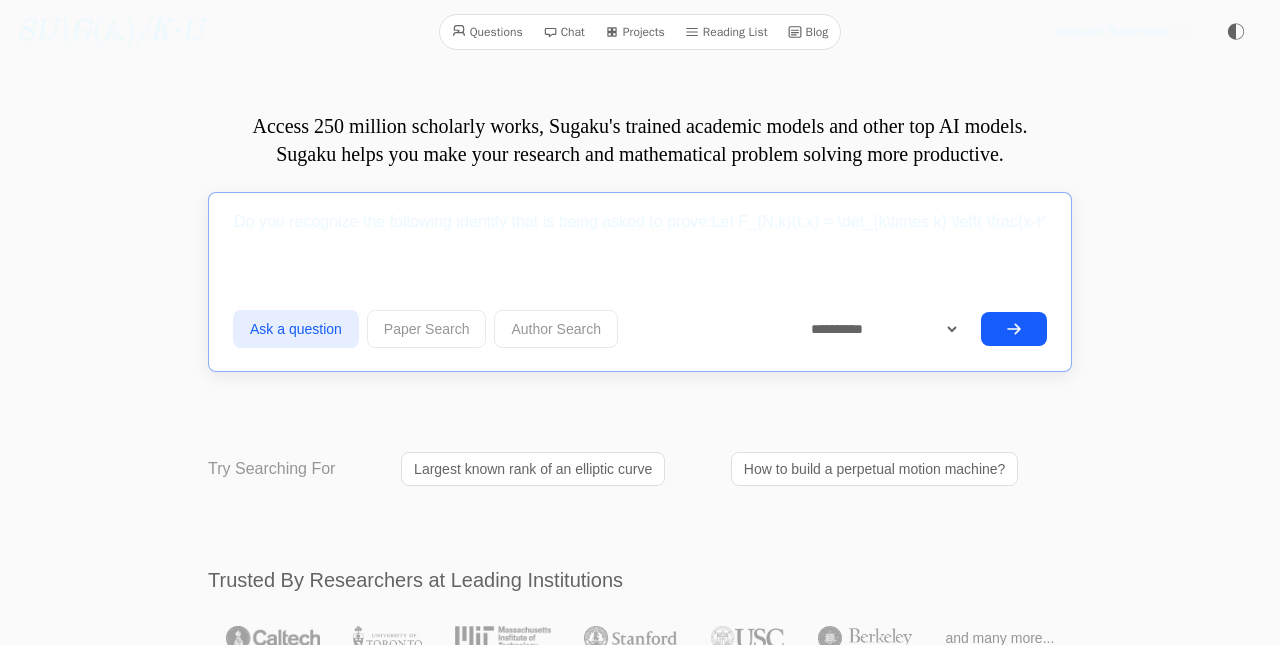 scroll, scrollTop: 0, scrollLeft: 3527, axis: horizontal 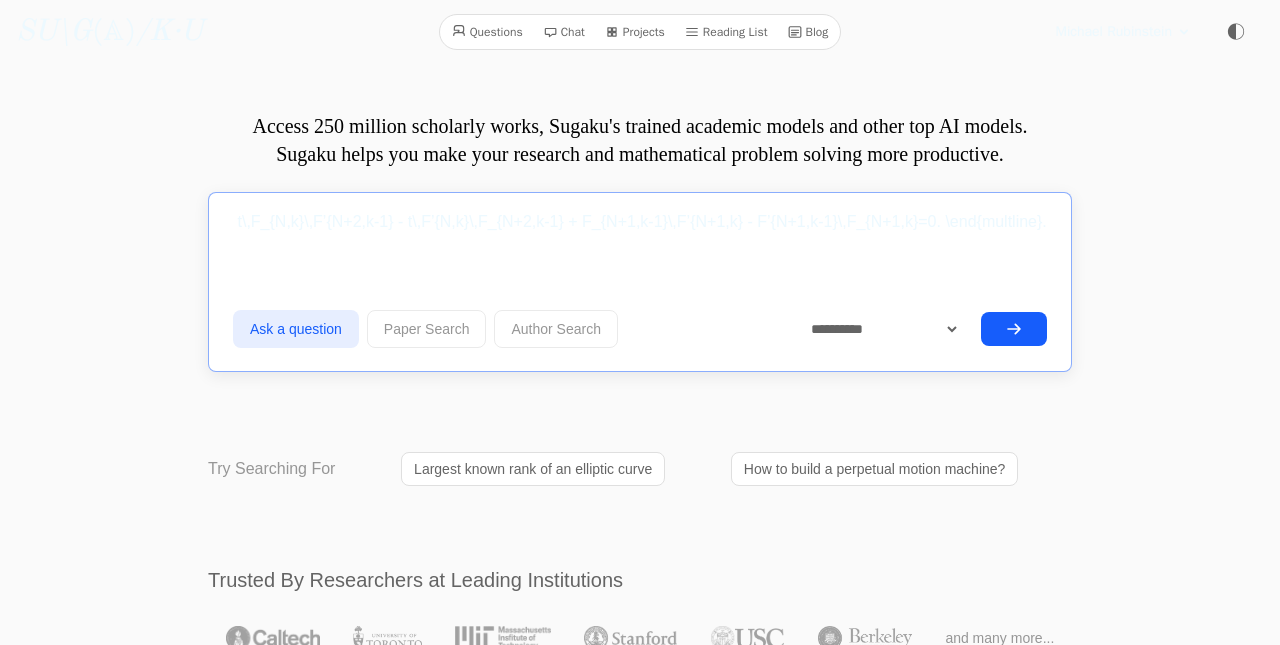 type on "Do you recognize the following identity that is being asked to prove:Let F_{N,k}(t,x) = \det_{k\times k} \left( \frac{x-t^{N+i+j-1}}{N+i+j-1} \right). The Desnanot-Jacobi identity (aka Lewis-Carroll Identity) identity gives: \begin{equation} \label{eq:lewis carrol} F_{N+2,k-2}F_{N,k}-F_{N+2,k-1}F_{N,k-1}+F_{N+1,k-1}^2 = 0 \end{equation} I can also prove: \begin{equation} F’{N+2,k-2} F{N,k}’-F_{N+2,k-1}’F_{N,k-1}’+(F_{N+1,k-1}’)^2 =0. \end{equation}. It is imperative to prove that \begin{multline} \label{id3} t\,F_{N,k}\,F’{N+2,k-1} - t\,F’{N,k}\,F_{N+2,k-1} + F_{N+1,k-1}\,F’{N+1,k} - F’{N+1,k-1}\,F_{N+1,k}=0. \end{multline}." 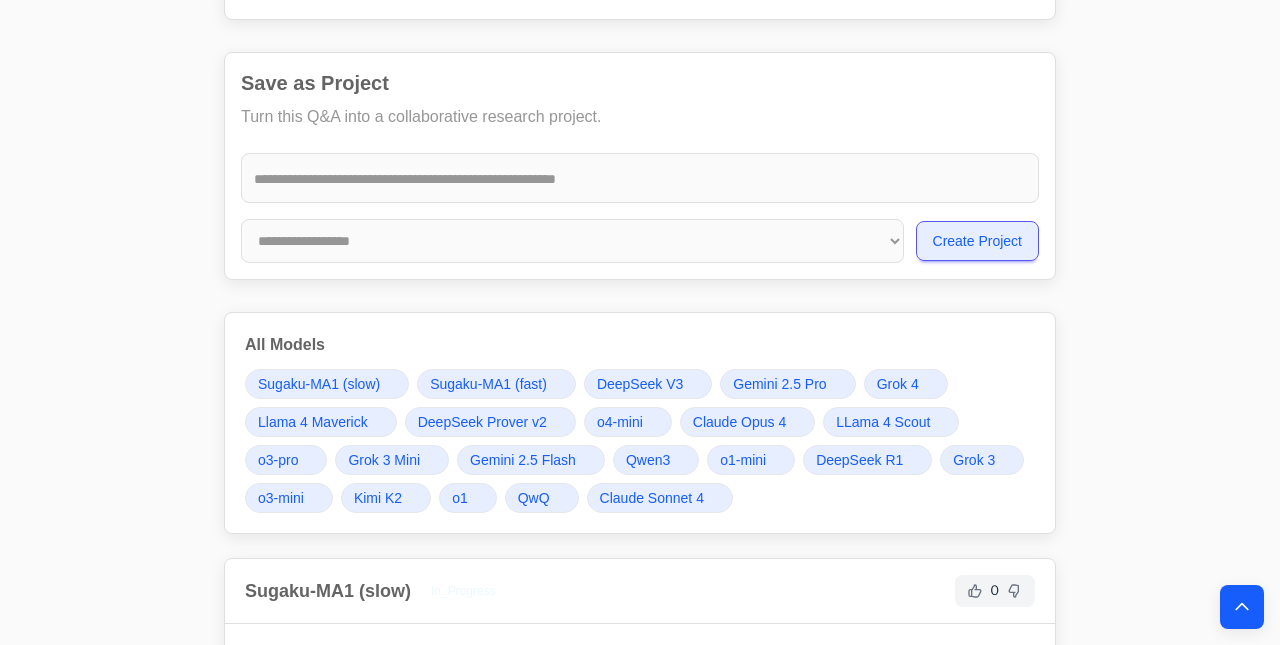 scroll, scrollTop: 0, scrollLeft: 0, axis: both 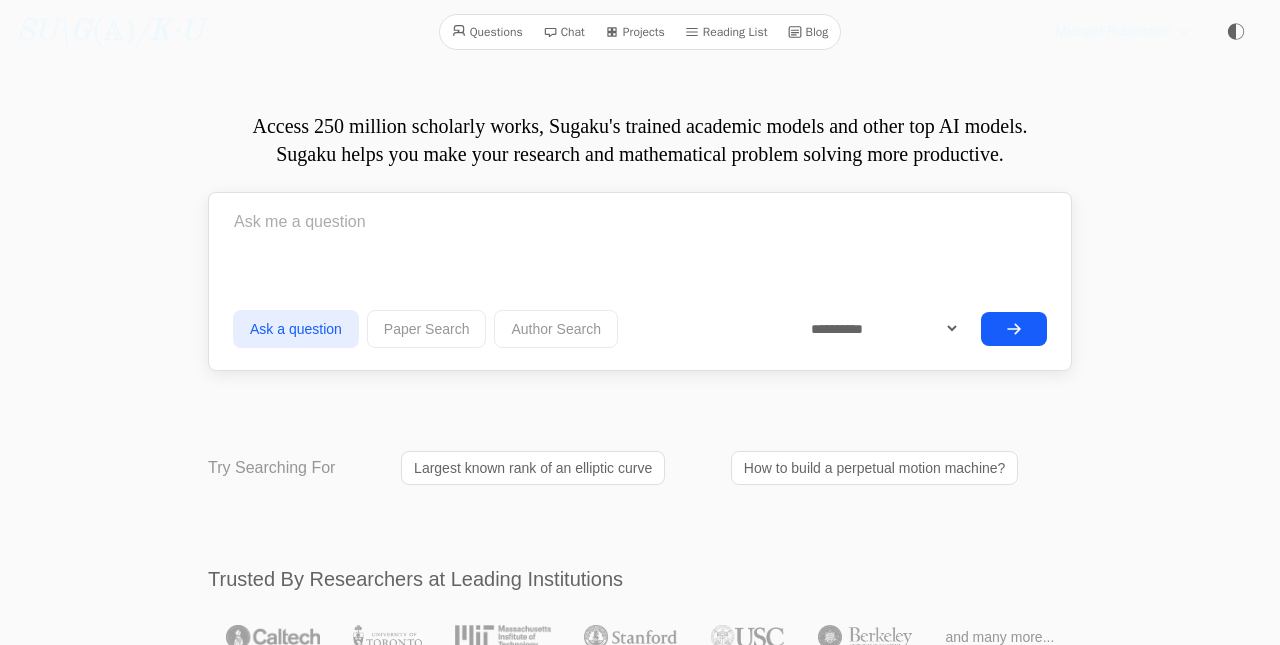 click on "Blog" at bounding box center (808, 32) 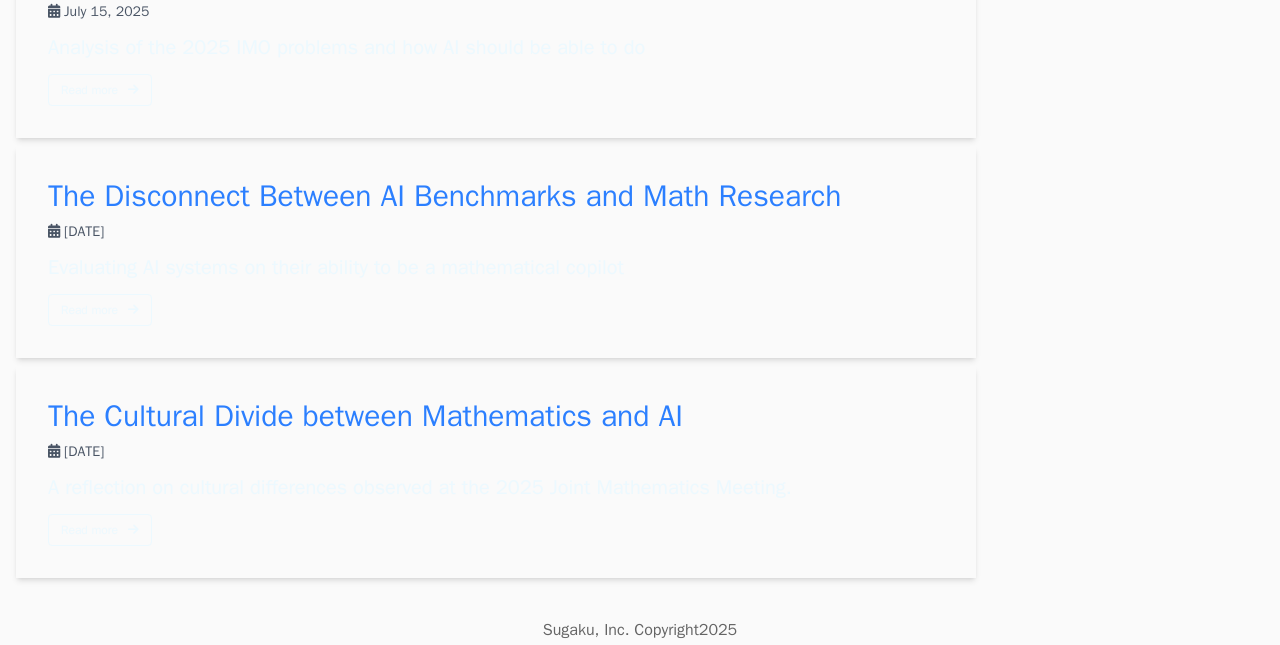 scroll, scrollTop: 0, scrollLeft: 0, axis: both 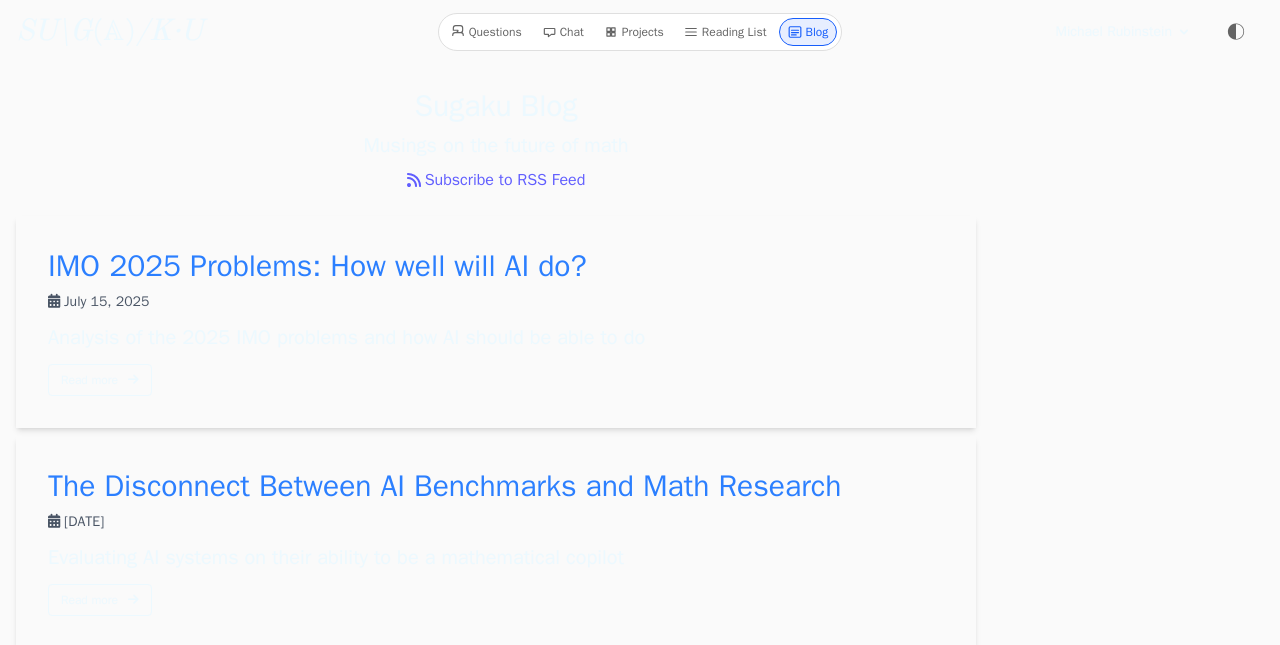 click on "Reading List" at bounding box center [725, 32] 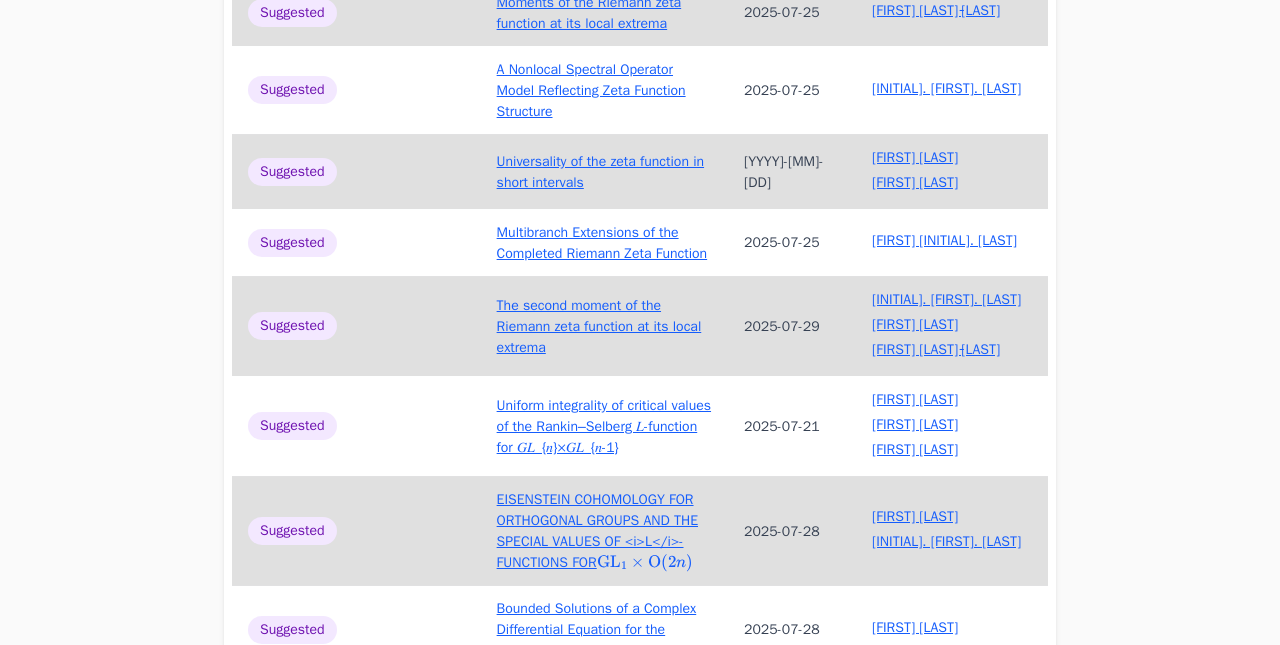 scroll, scrollTop: 3355, scrollLeft: 0, axis: vertical 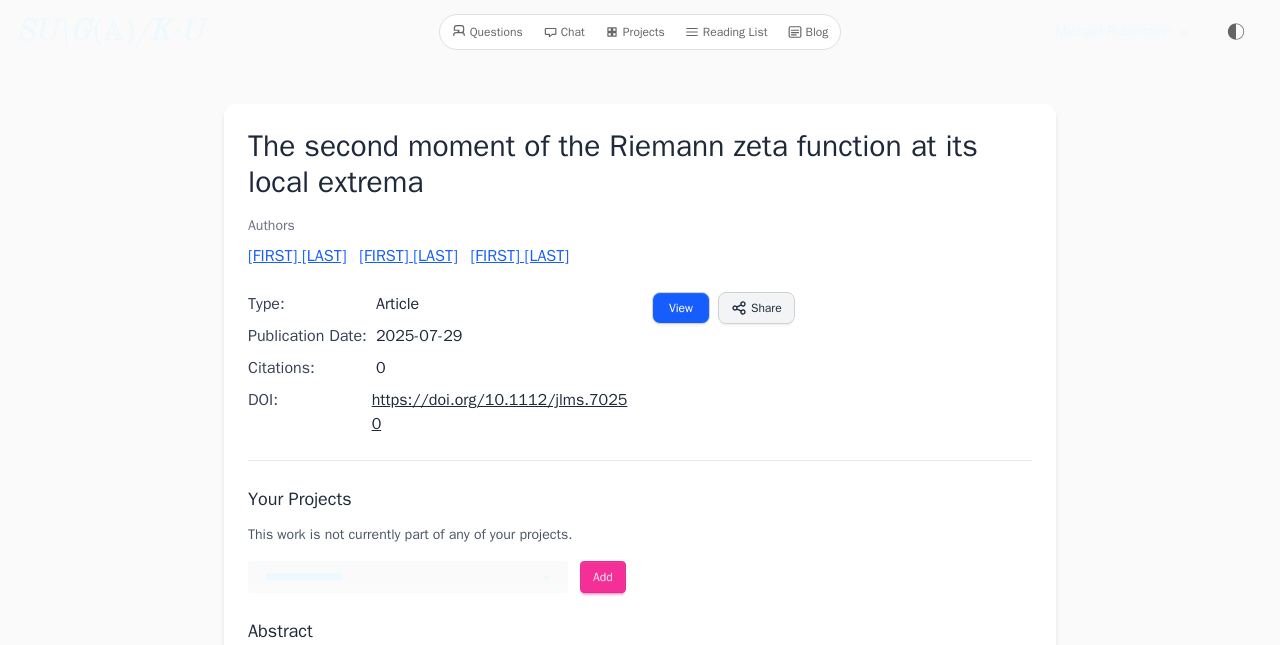 click on "View" at bounding box center (681, 308) 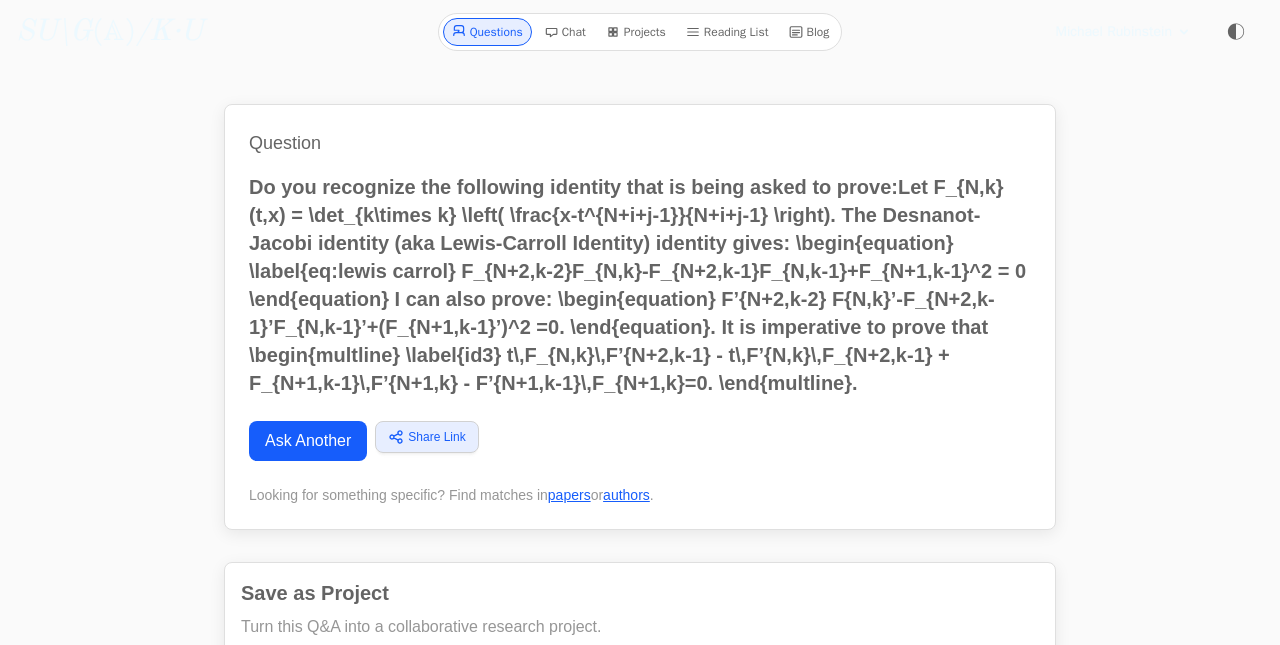 scroll, scrollTop: 0, scrollLeft: 0, axis: both 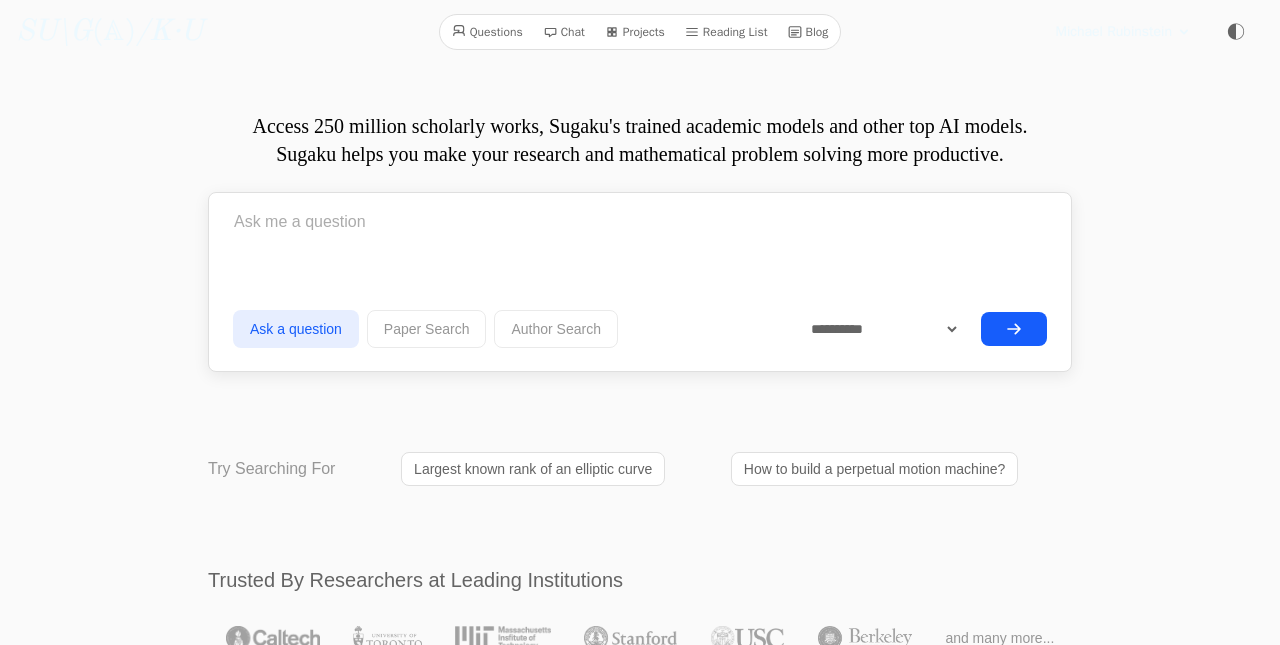 click at bounding box center [640, 222] 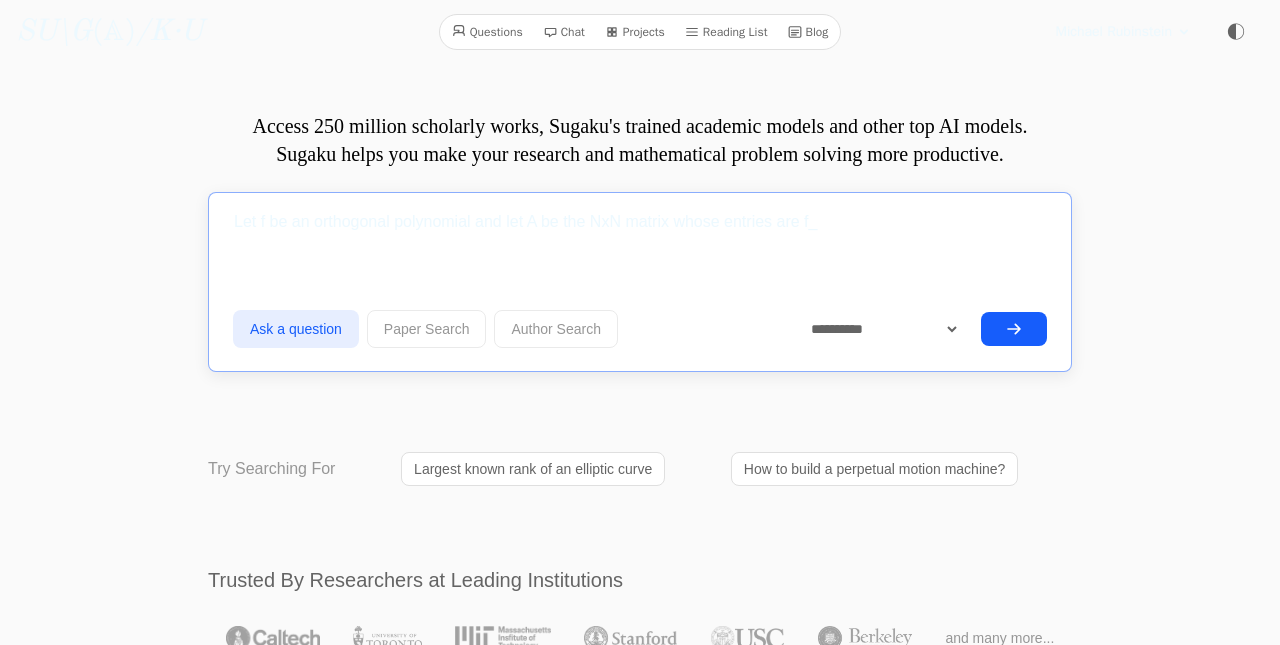 click on "Let f be an orthogonal polynomial and let A be the NxN matrix whose entries are f_" at bounding box center (640, 222) 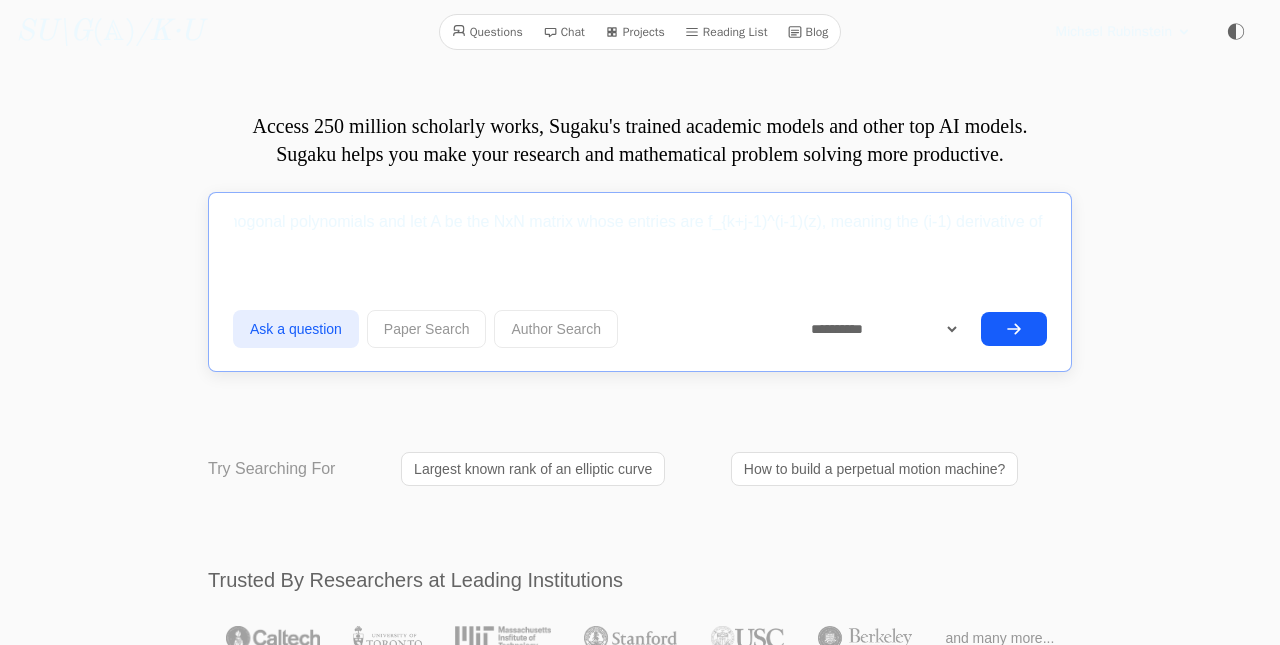 scroll, scrollTop: 0, scrollLeft: 214, axis: horizontal 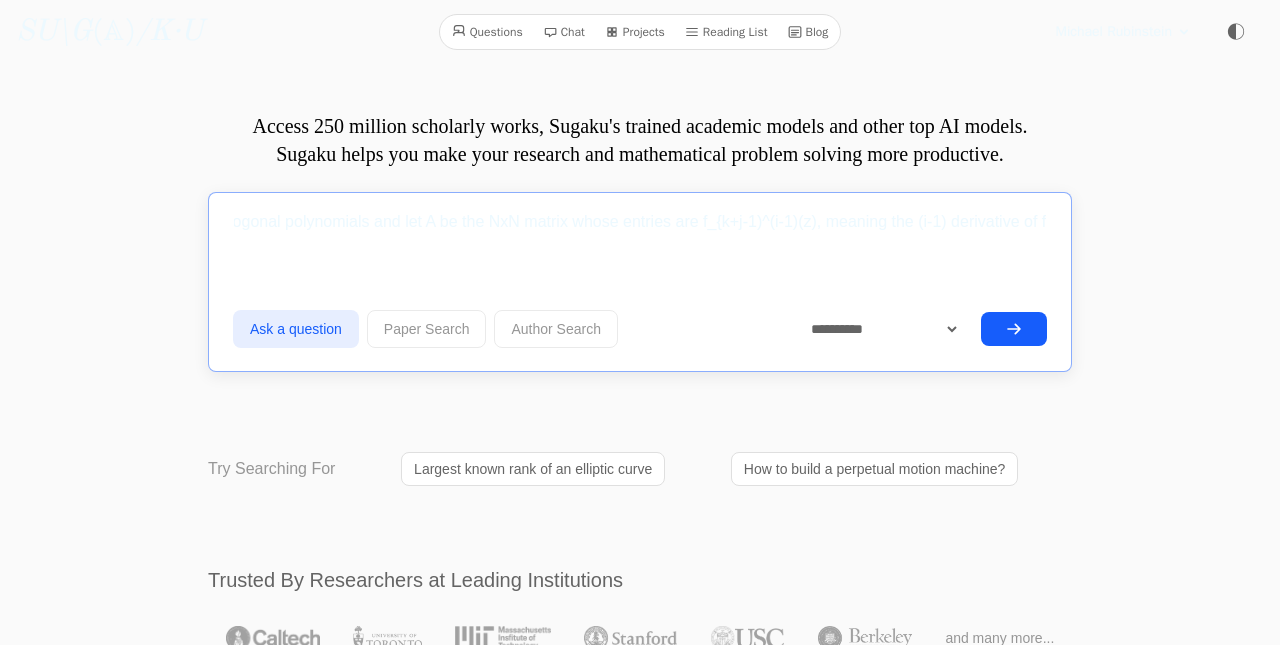 click on "Let f_m be a sequence of orthogonal polynomials and let A be the NxN matrix whose entries are f_{k+j-1)^(i-1)(z), meaning the (i-1) derivative of f" at bounding box center [640, 222] 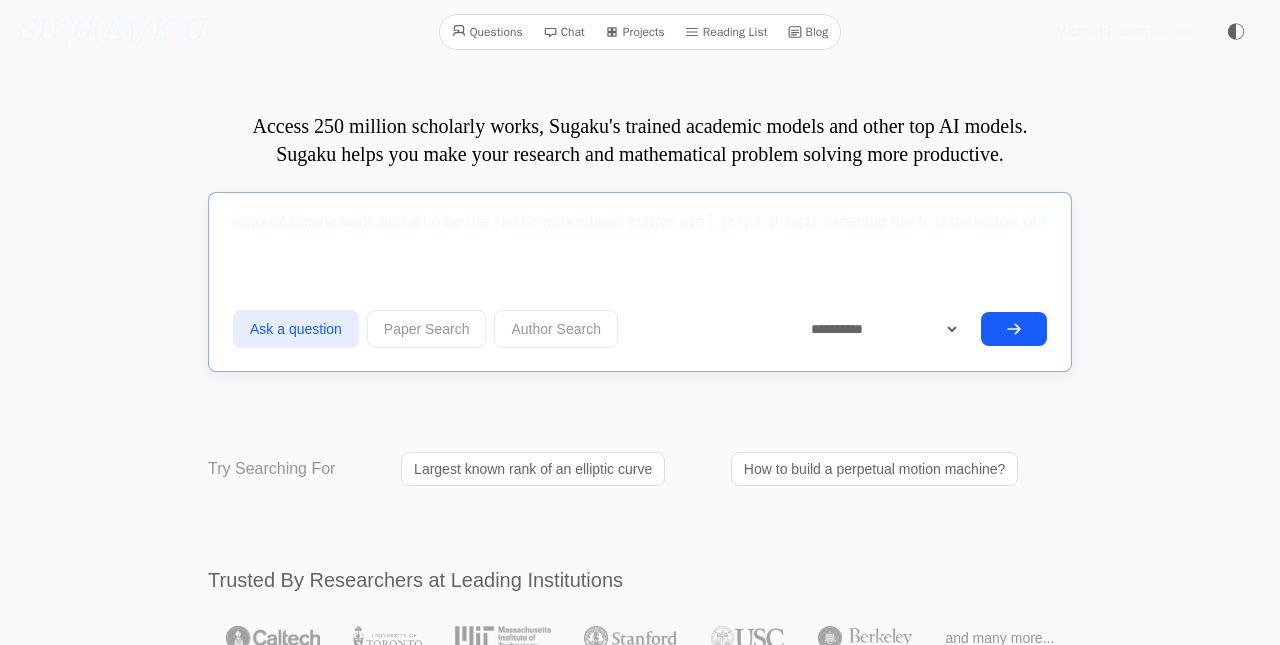 scroll, scrollTop: 0, scrollLeft: 209, axis: horizontal 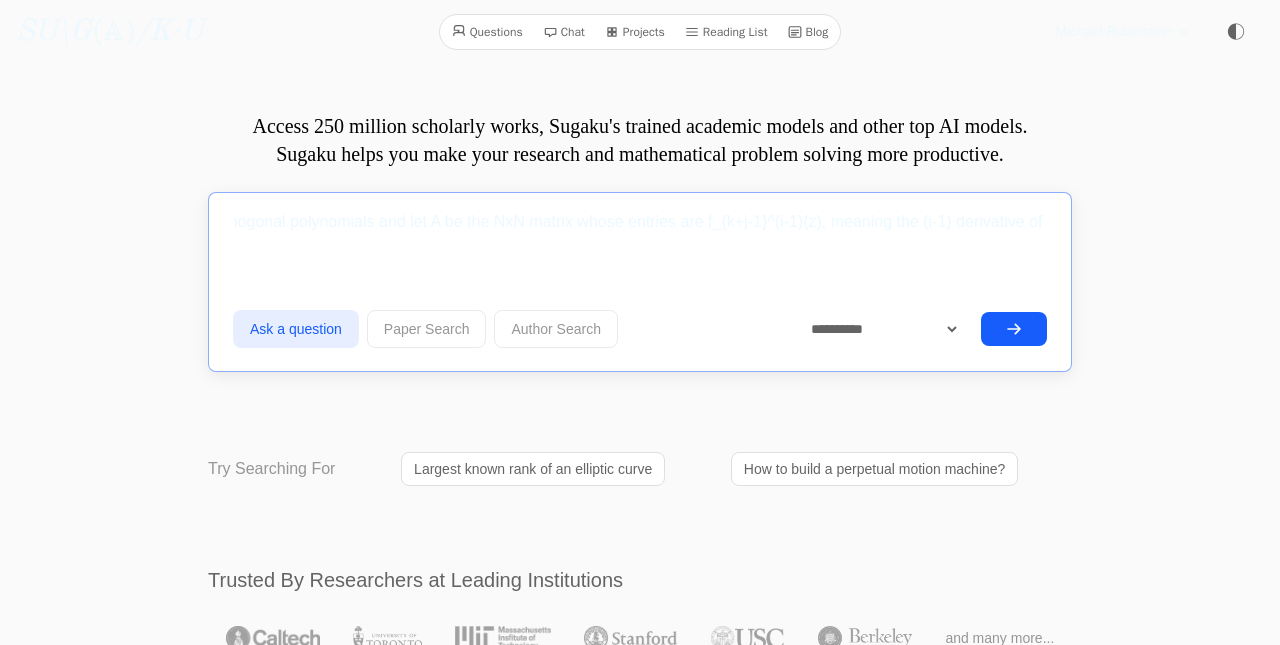 drag, startPoint x: 768, startPoint y: 220, endPoint x: 704, endPoint y: 223, distance: 64.070274 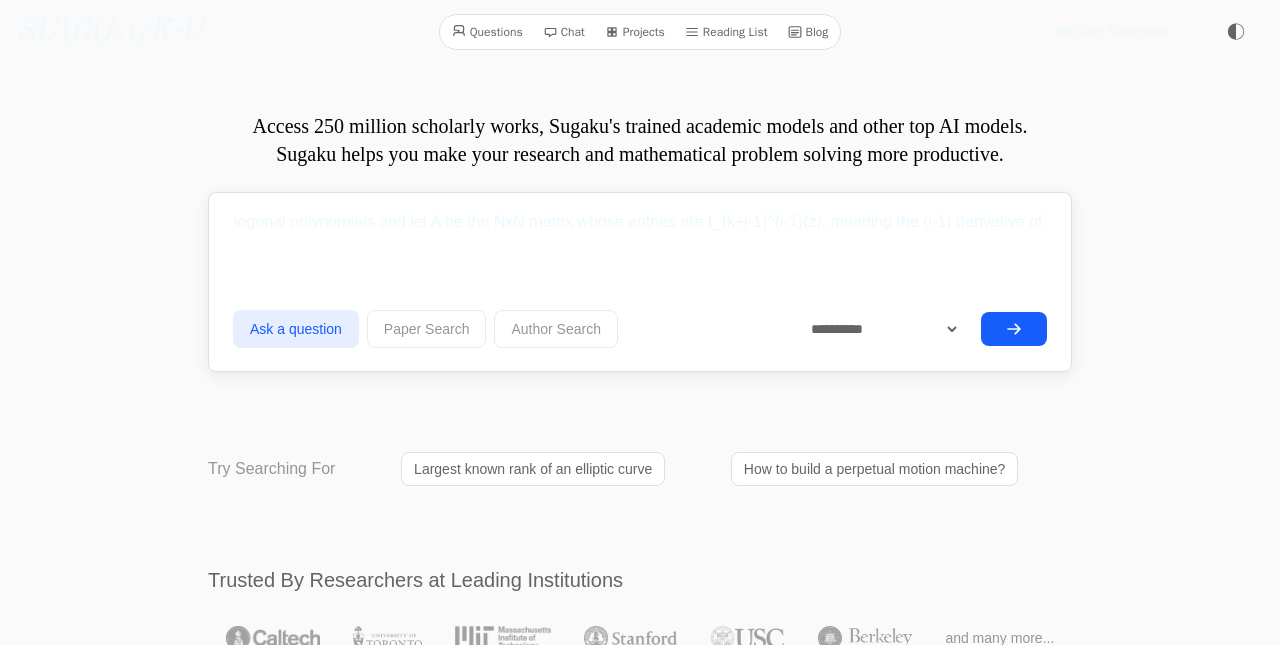 scroll, scrollTop: 0, scrollLeft: 0, axis: both 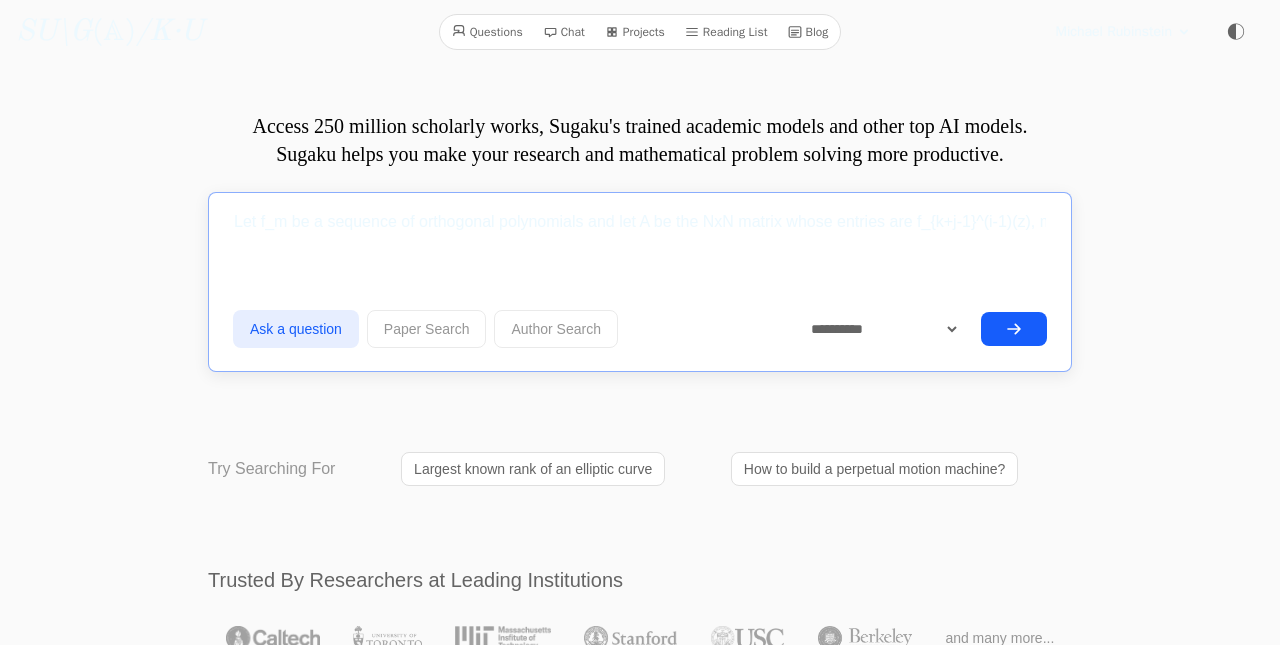 click on "Let f_m be a sequence of orthogonal polynomials and let A be the NxN matrix whose entries are f_{k+j-1}^(i-1)(z), meaning the (i-1) derivative of f" at bounding box center [640, 222] 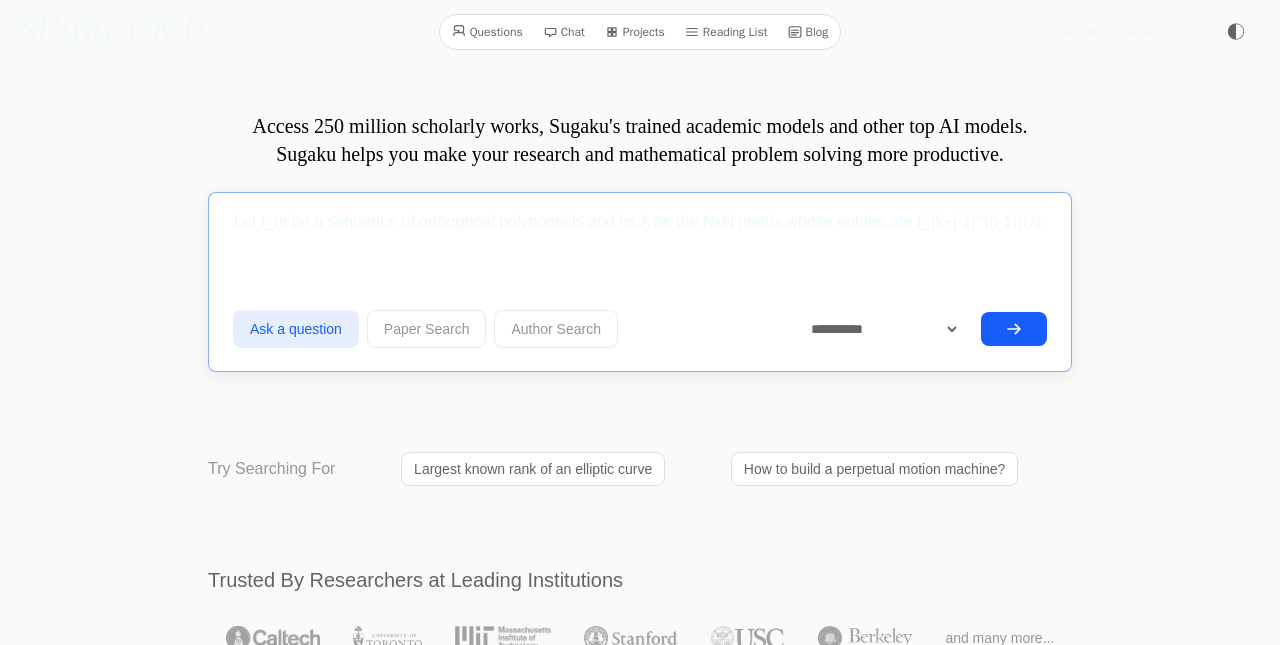 scroll, scrollTop: 0, scrollLeft: 225, axis: horizontal 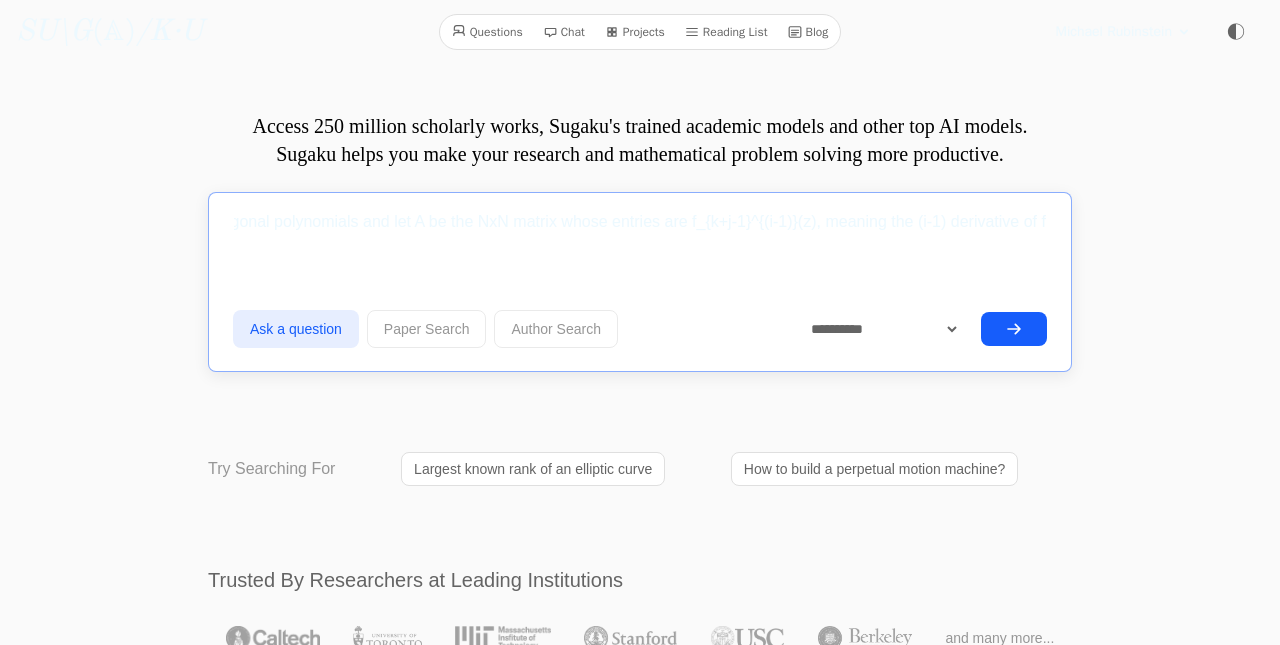 paste on "f_{k+j-1}" 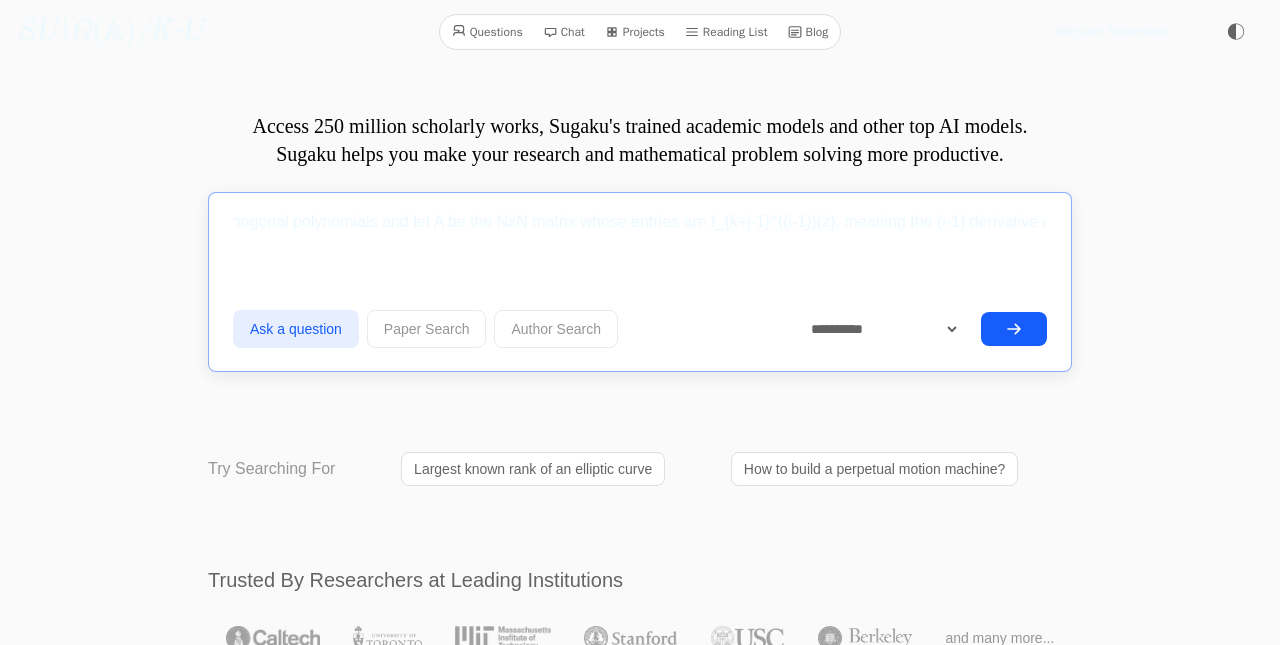 scroll, scrollTop: 0, scrollLeft: 0, axis: both 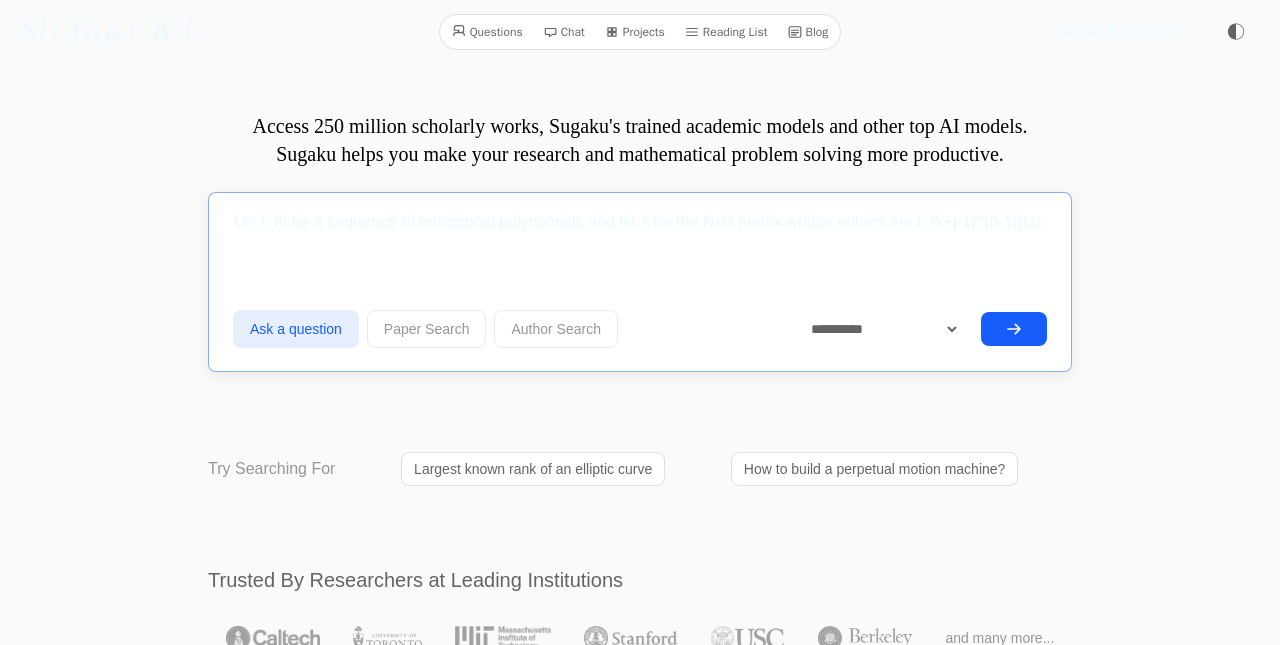 click on "Let f_m be a sequence of orthogonal polynomials and let A be the NxN matrix whose entries are f_{k+j-1}^{(i-1)}(z), meaning the (i-1) derivative of f_{k+j-1}." at bounding box center [640, 222] 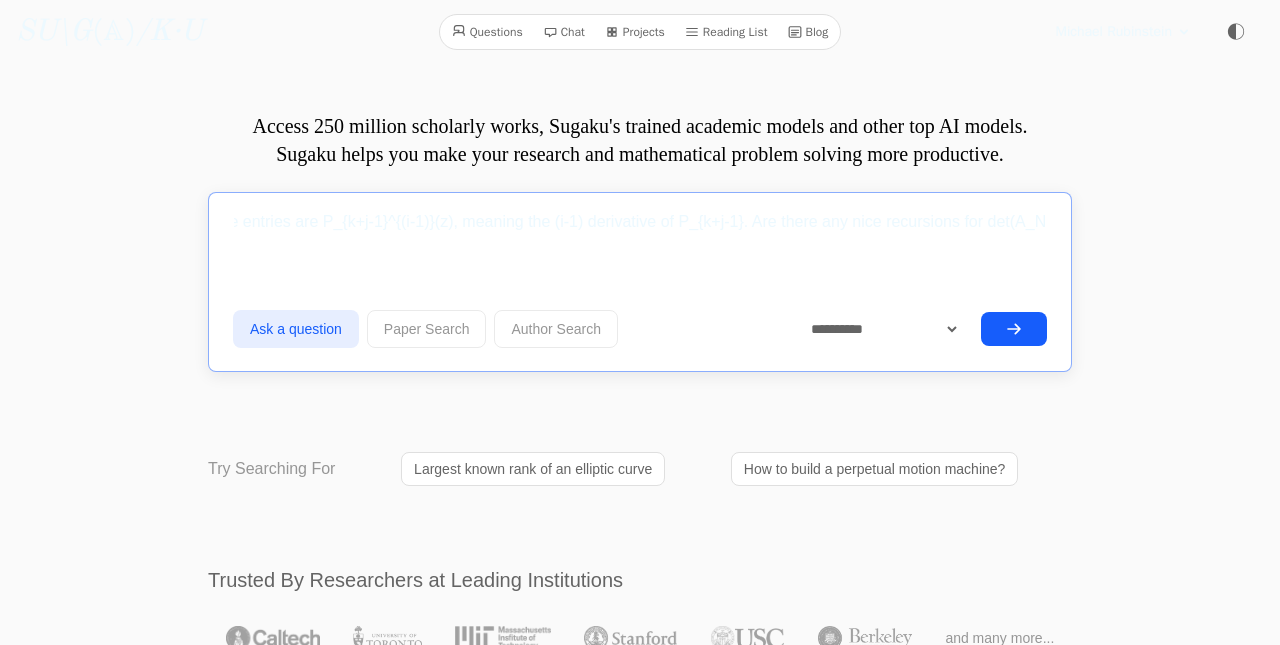 scroll, scrollTop: 0, scrollLeft: 569, axis: horizontal 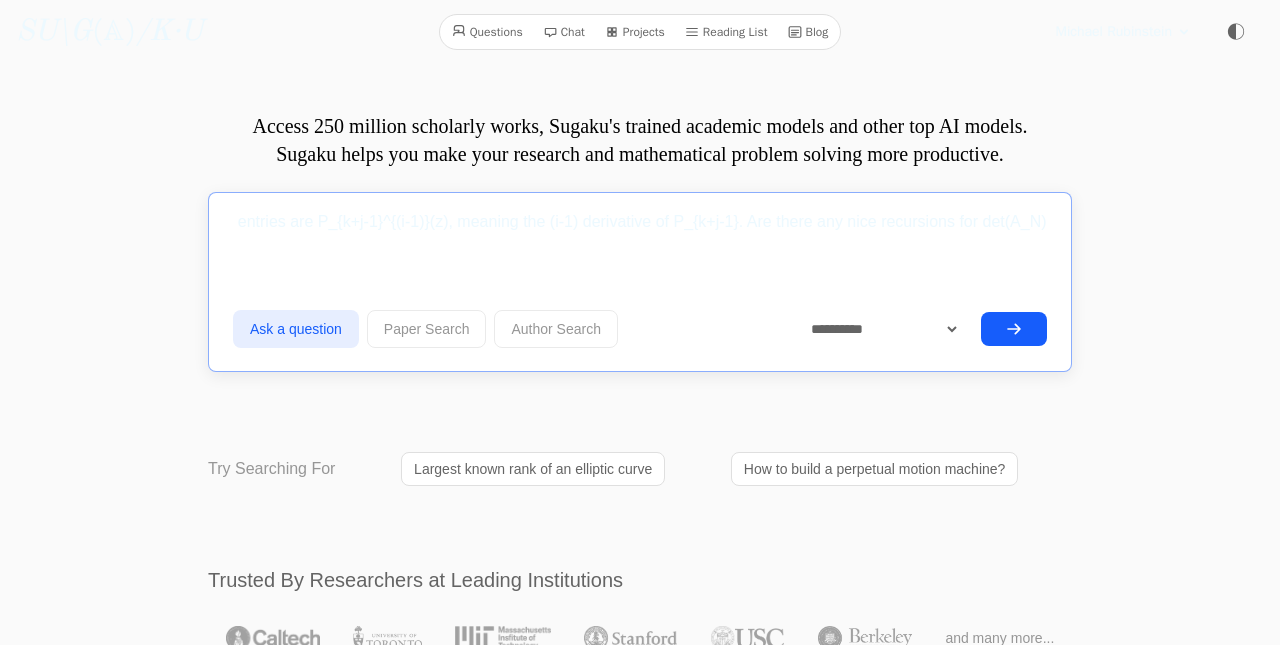 type on "Let P_m be the m-th Legendre polynomial and let A_N be the NxN matrix whose entries are P_{k+j-1}^{(i-1)}(z), meaning the (i-1) derivative of P_{k+j-1}. Are there any nice recursions for det(A_N)" 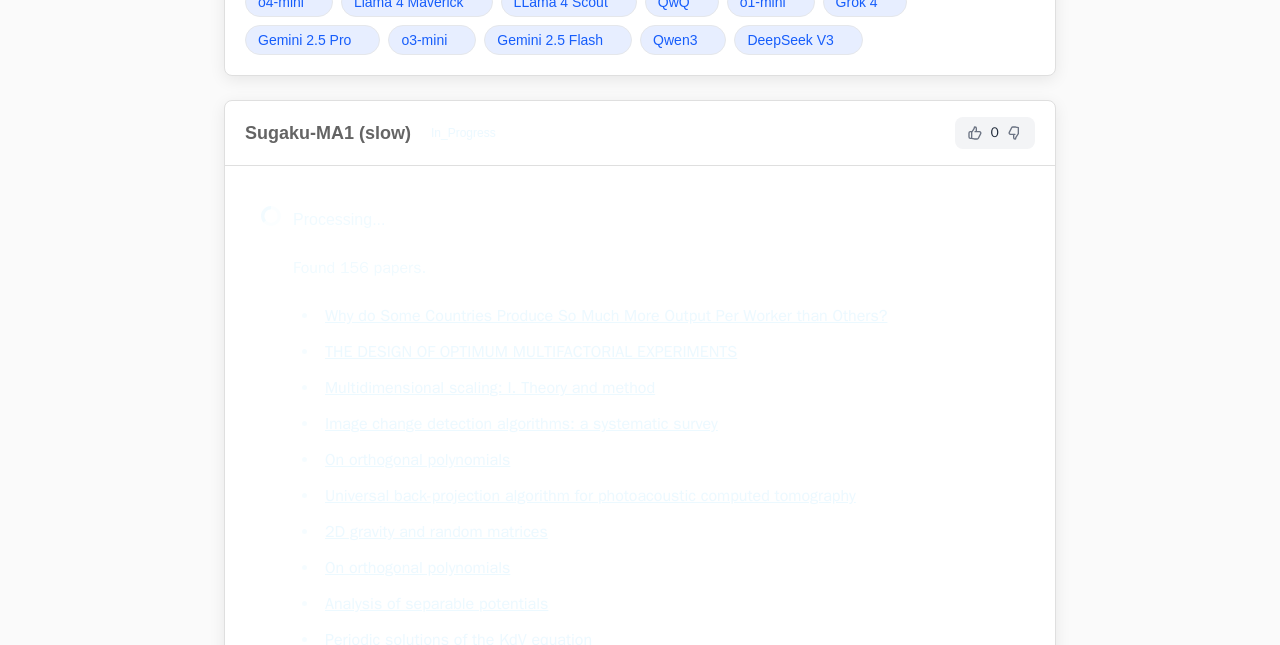 scroll, scrollTop: 0, scrollLeft: 0, axis: both 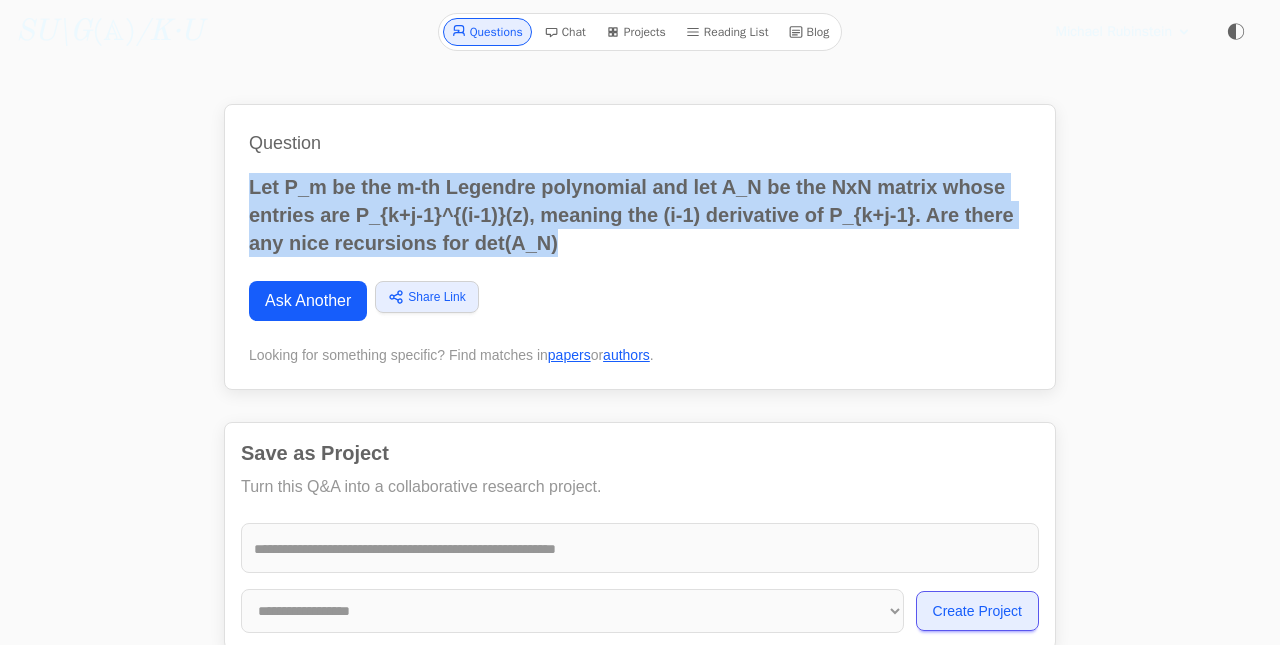 drag, startPoint x: 585, startPoint y: 249, endPoint x: 252, endPoint y: 190, distance: 338.18634 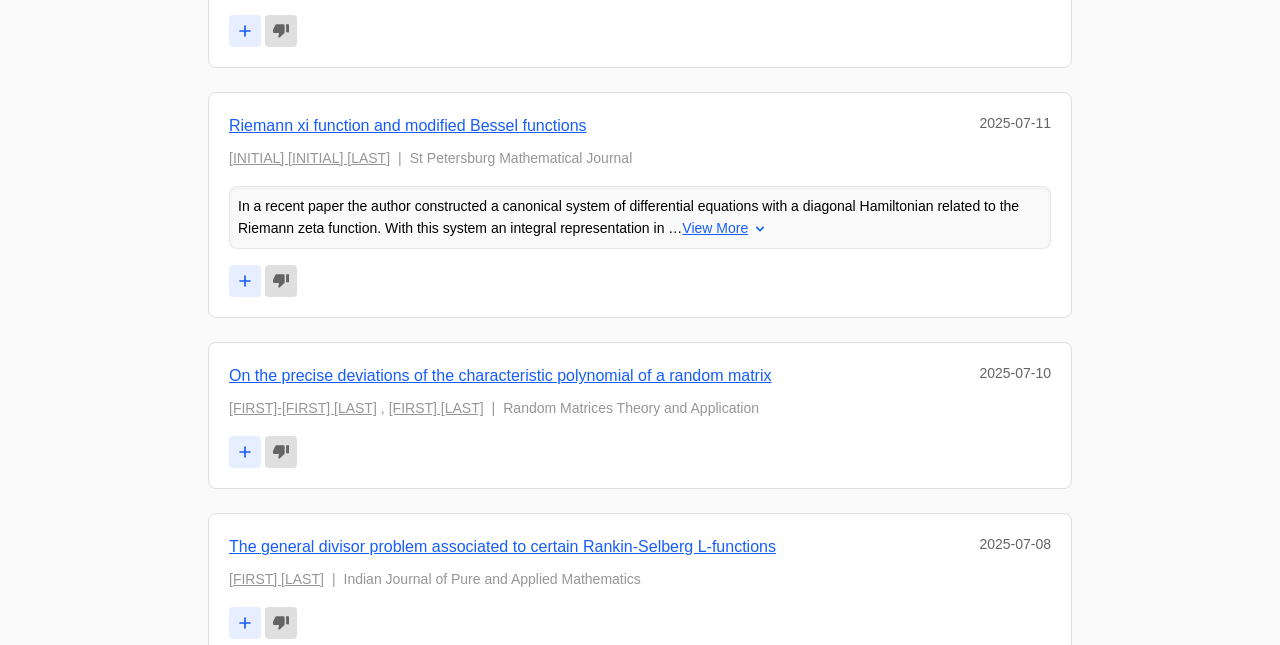 scroll, scrollTop: 9683, scrollLeft: 0, axis: vertical 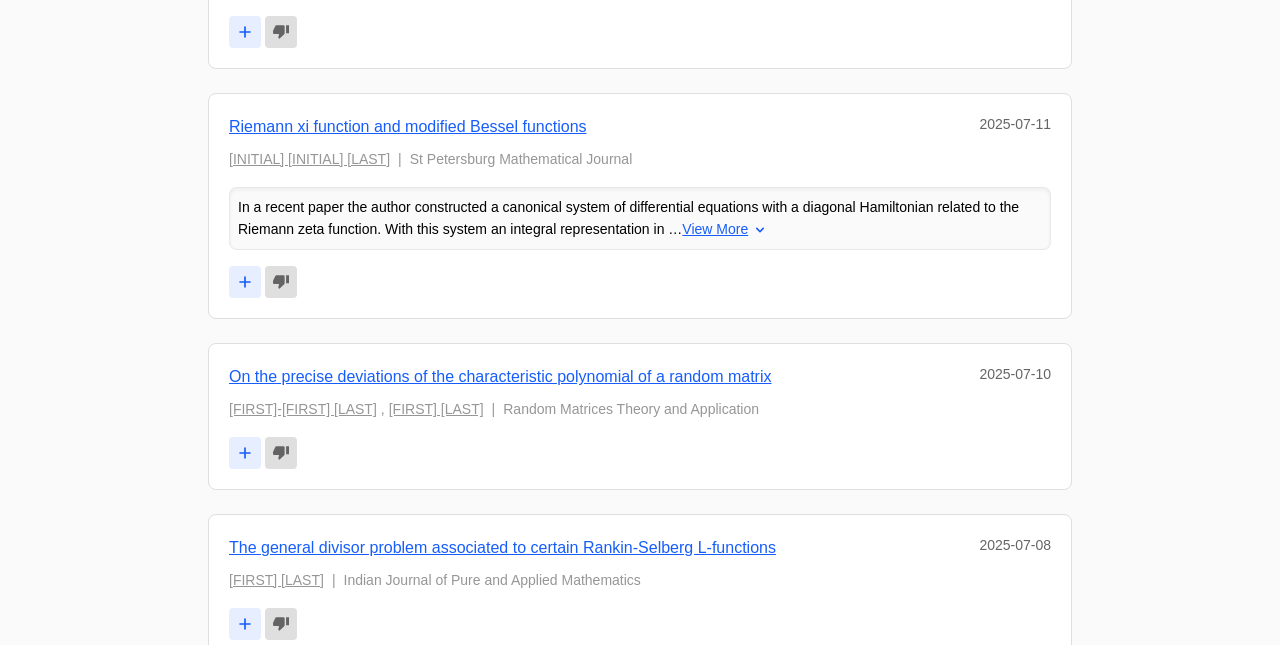click on "View More" at bounding box center [715, 229] 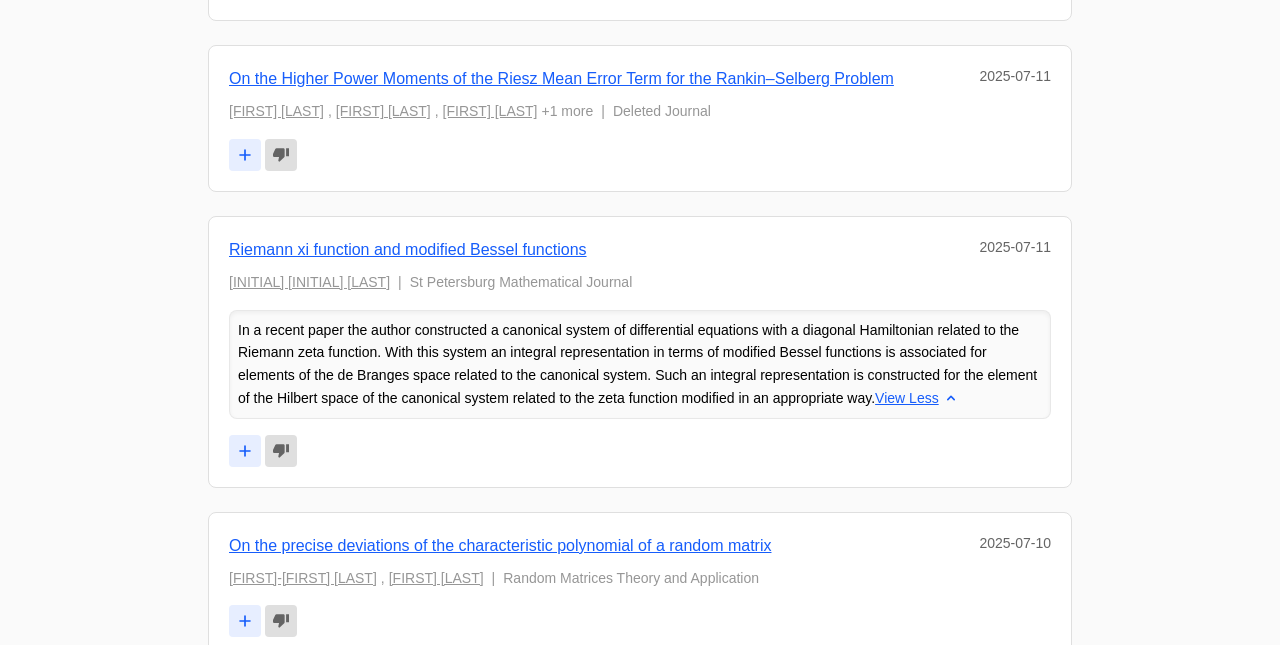 scroll, scrollTop: 9556, scrollLeft: 0, axis: vertical 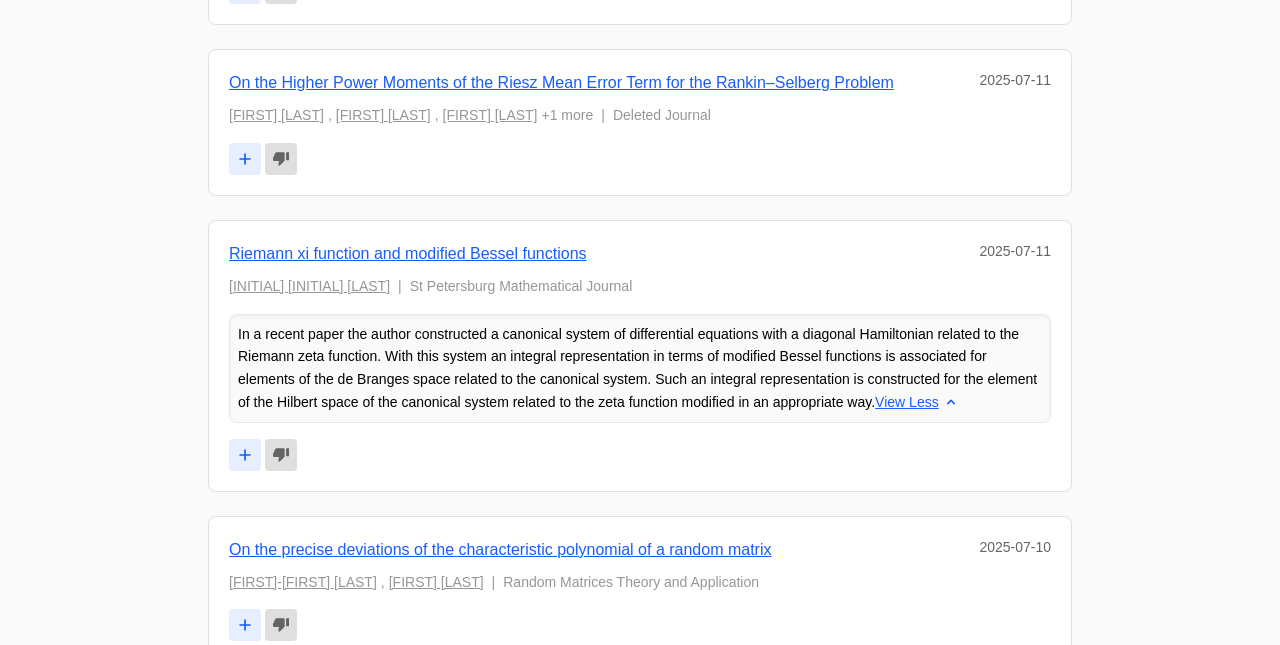 click on "Riemann xi function and modified Bessel functions" at bounding box center (408, 253) 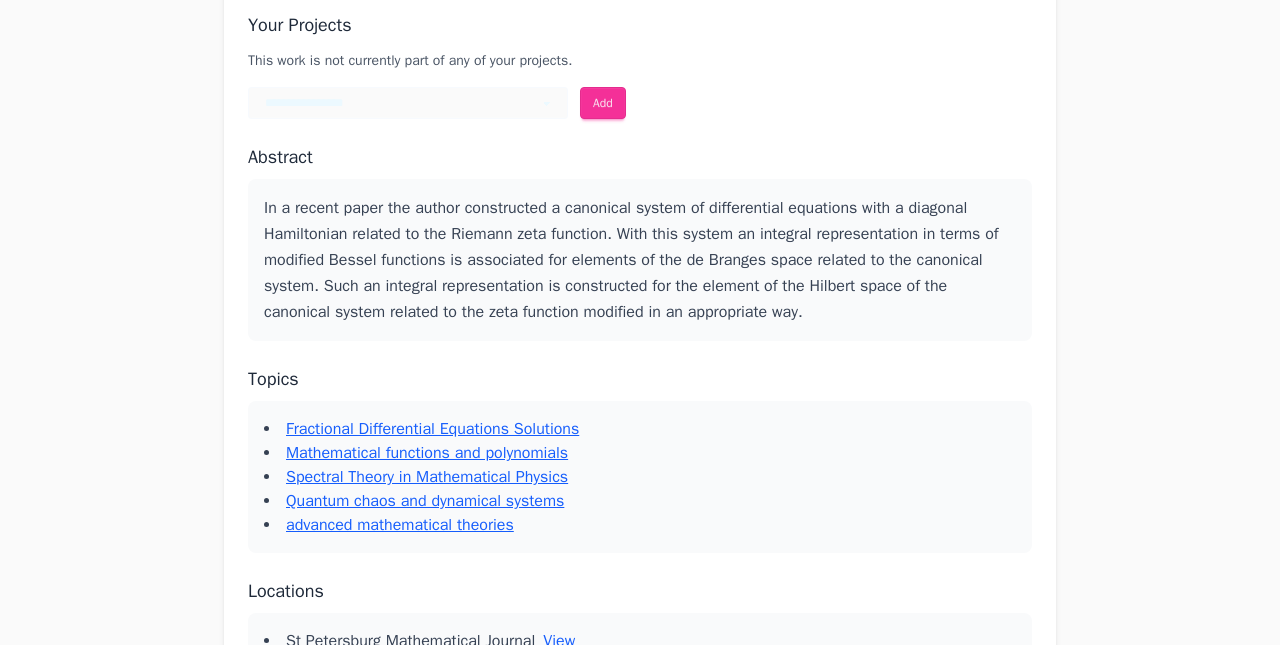 scroll, scrollTop: 0, scrollLeft: 0, axis: both 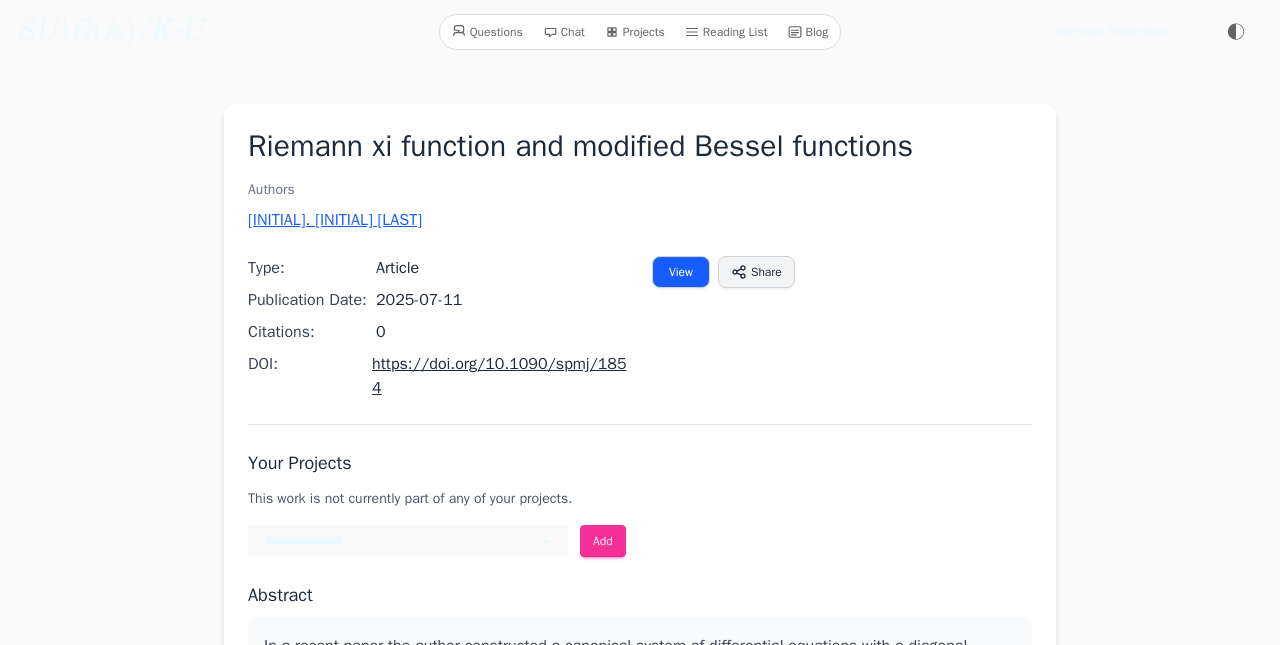 click on "View" at bounding box center [681, 272] 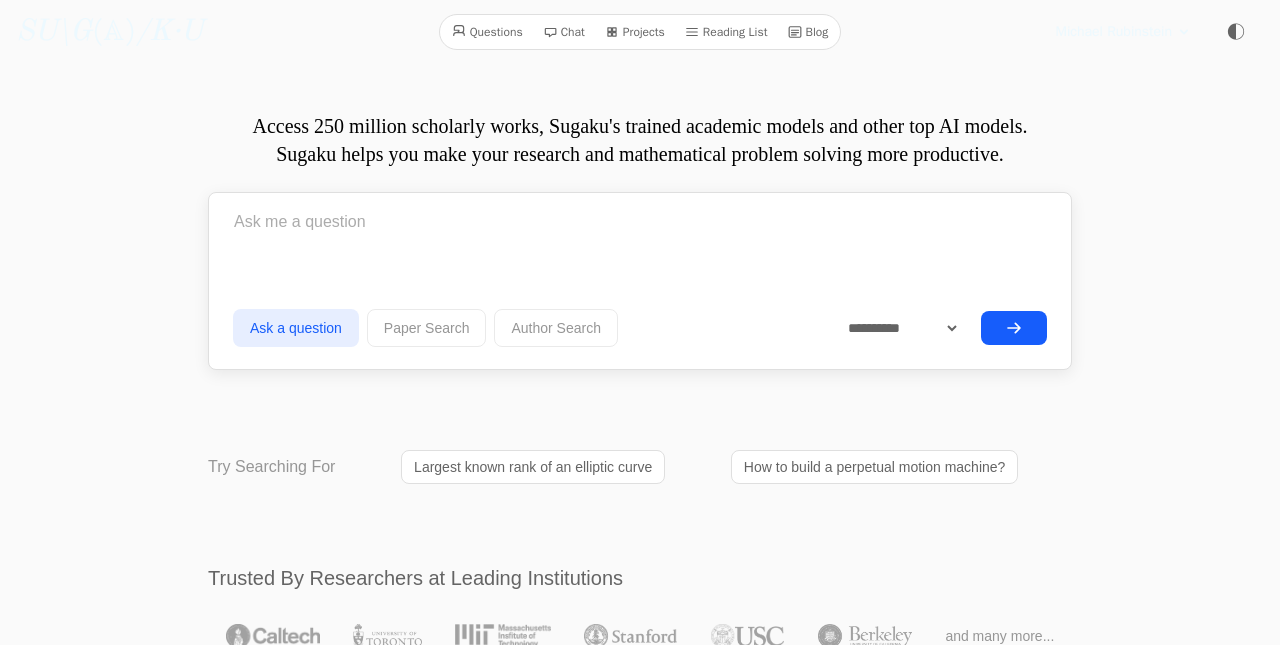 scroll, scrollTop: 0, scrollLeft: 0, axis: both 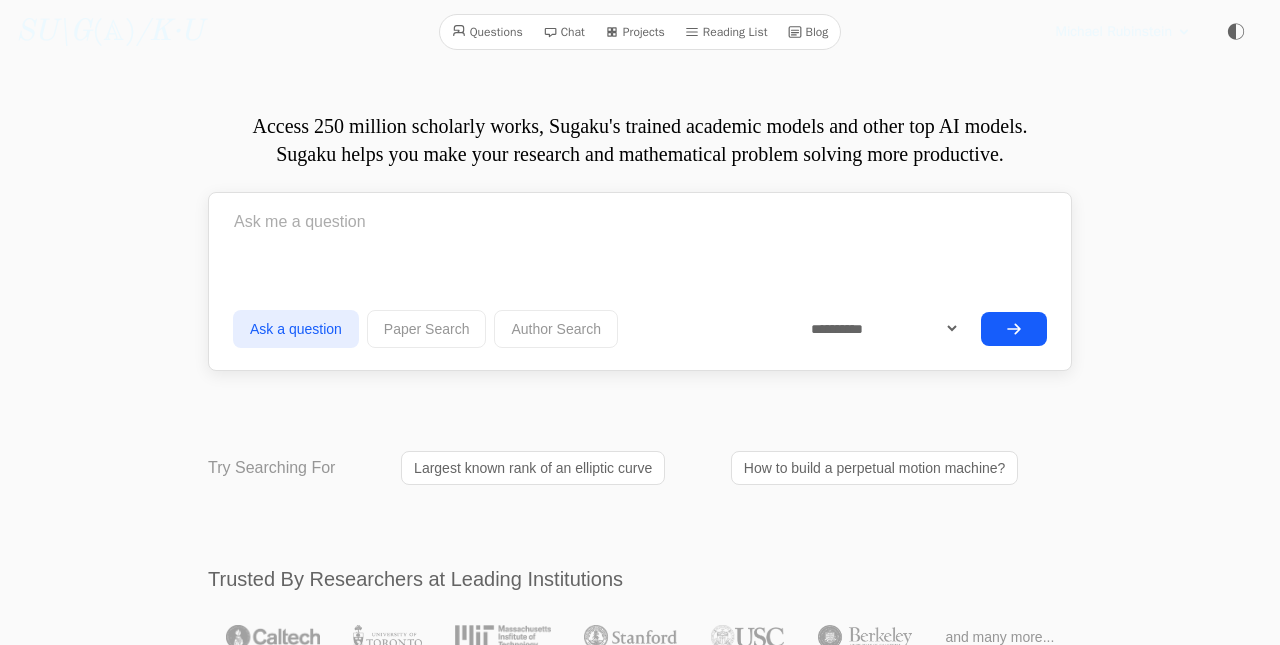 click at bounding box center [640, 222] 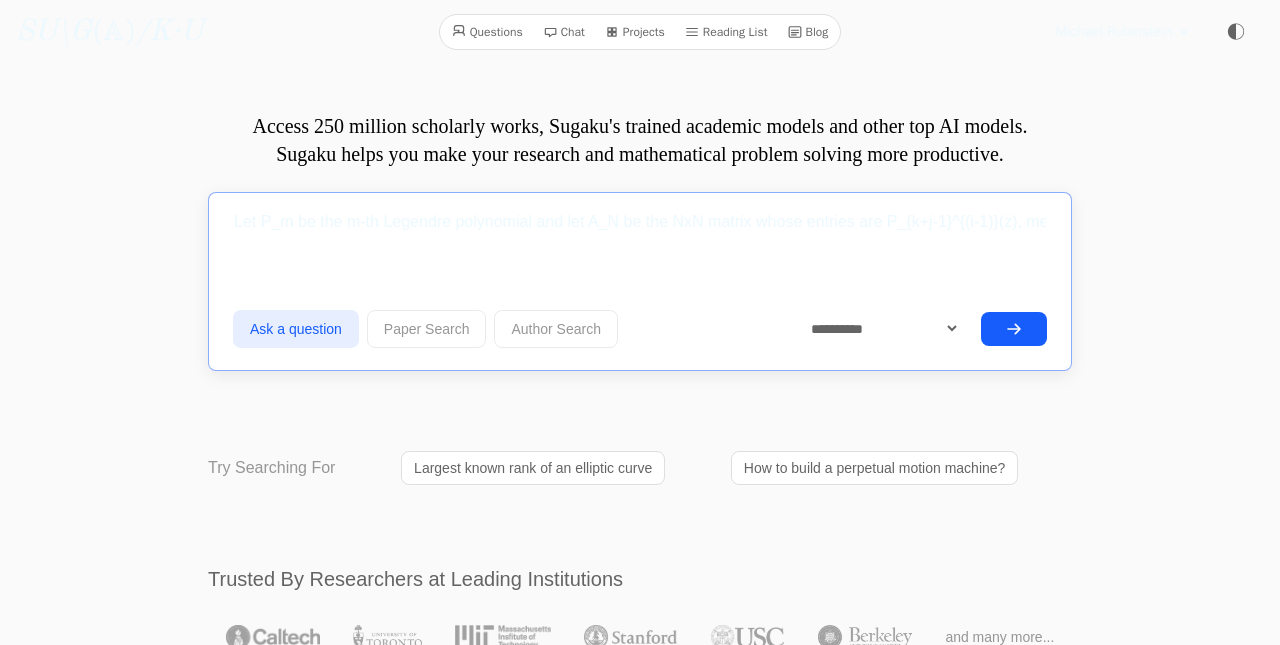 scroll, scrollTop: 0, scrollLeft: 569, axis: horizontal 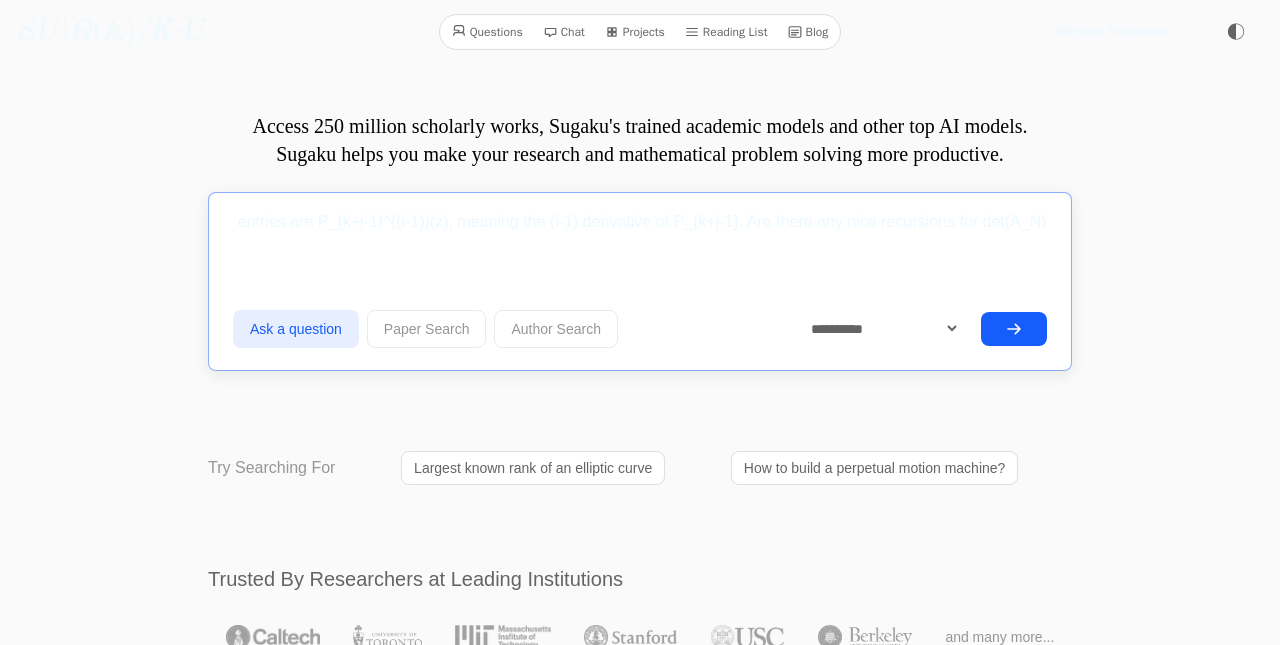 click on "Let P_m be the m-th Legendre polynomial and let A_N be the NxN matrix whose entries are P_{k+j-1}^{(i-1)}(z), meaning the (i-1) derivative of P_{k+j-1}. Are there any nice recursions for det(A_N)" at bounding box center [640, 222] 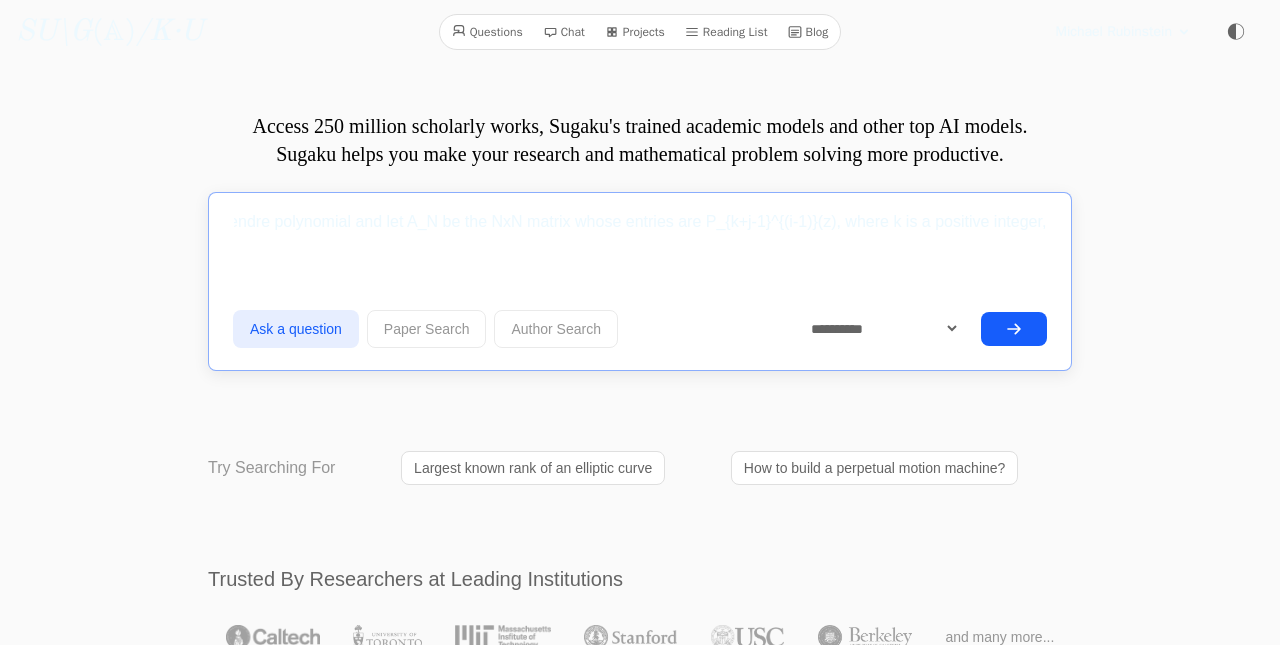 scroll, scrollTop: 0, scrollLeft: 186, axis: horizontal 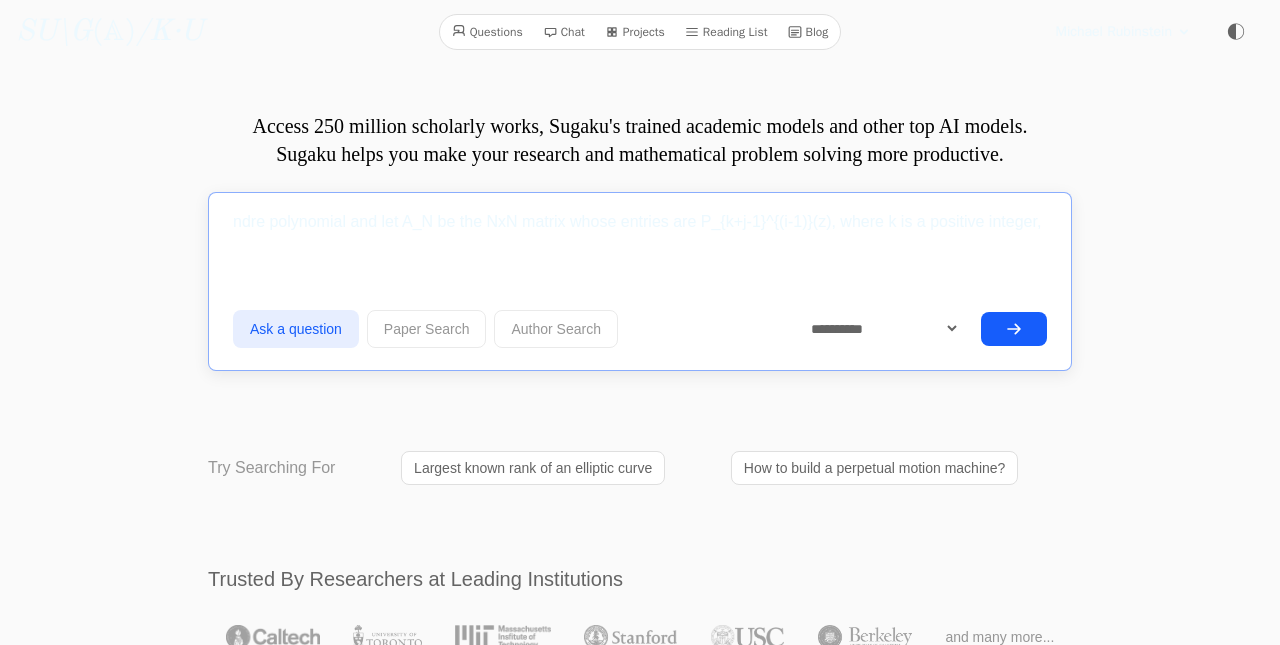 type on "Let P_m be the m-th Legendre polynomial and let A_N be the NxN matrix whose entries are P_{k+j-1}^{(i-1)}(z), where k is a positive integer, meaning the (i-1) derivative of P_{k+j-1}. Are there any nice recursions for det(A_N)" 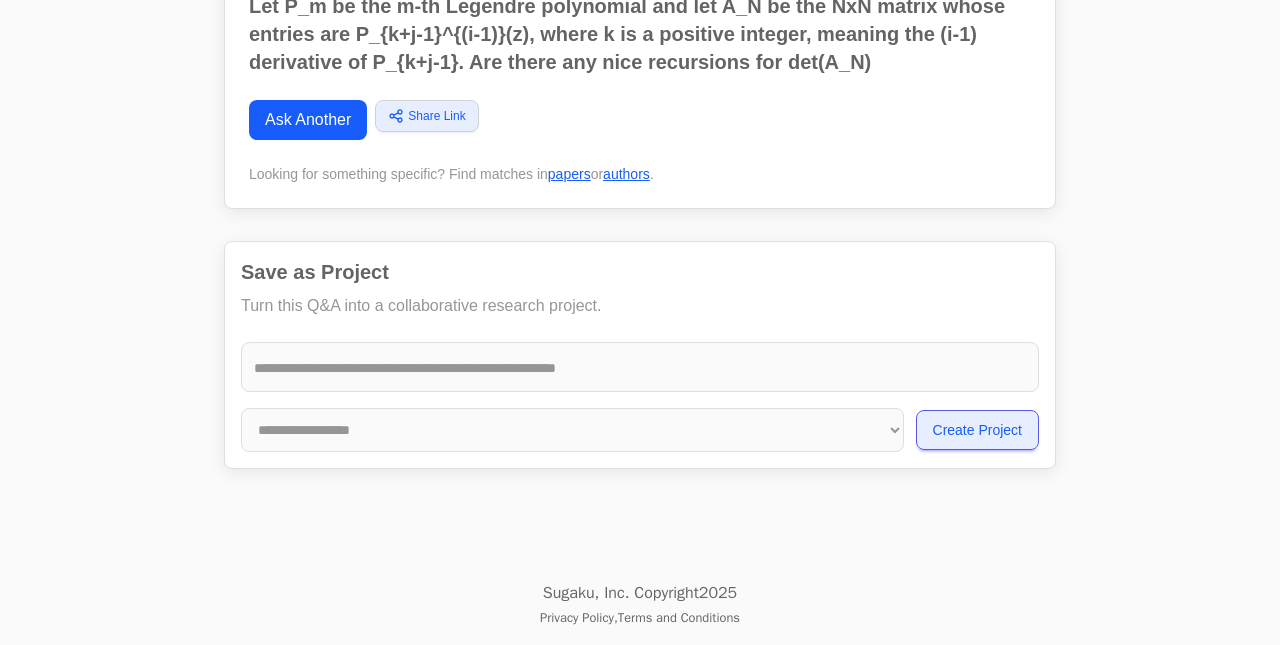 scroll, scrollTop: 24946, scrollLeft: 0, axis: vertical 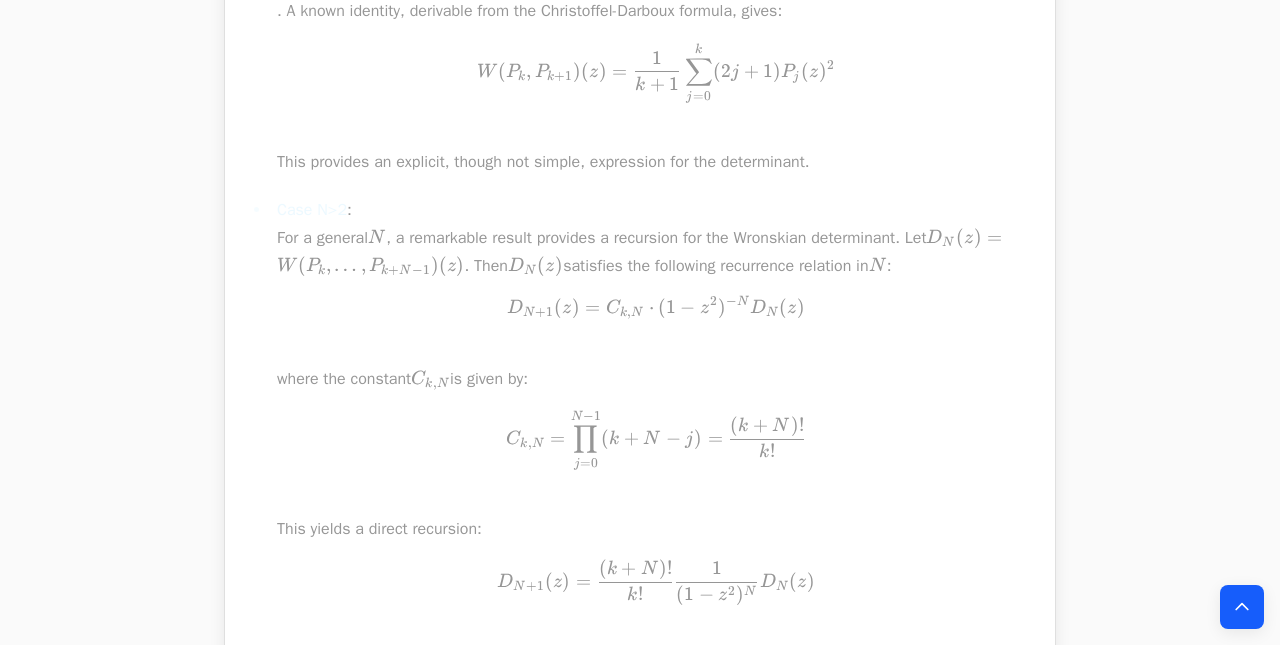 drag, startPoint x: 676, startPoint y: 122, endPoint x: 1002, endPoint y: 31, distance: 338.4627 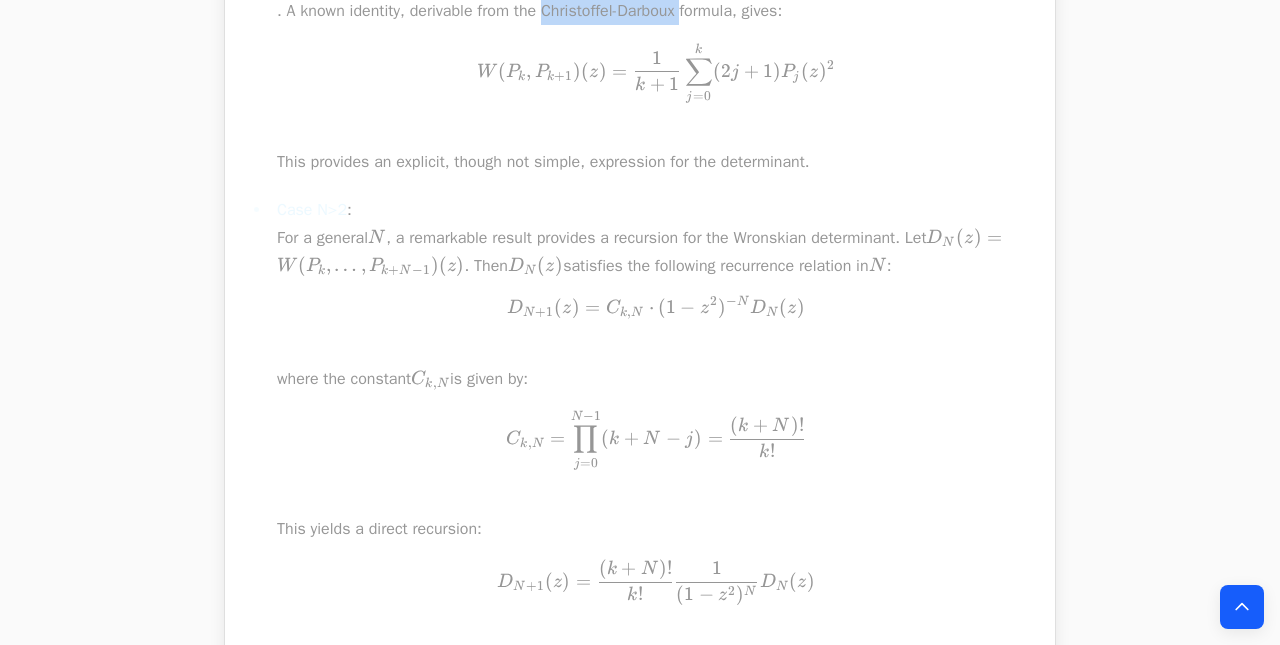 copy on "Christoffel-Darboux" 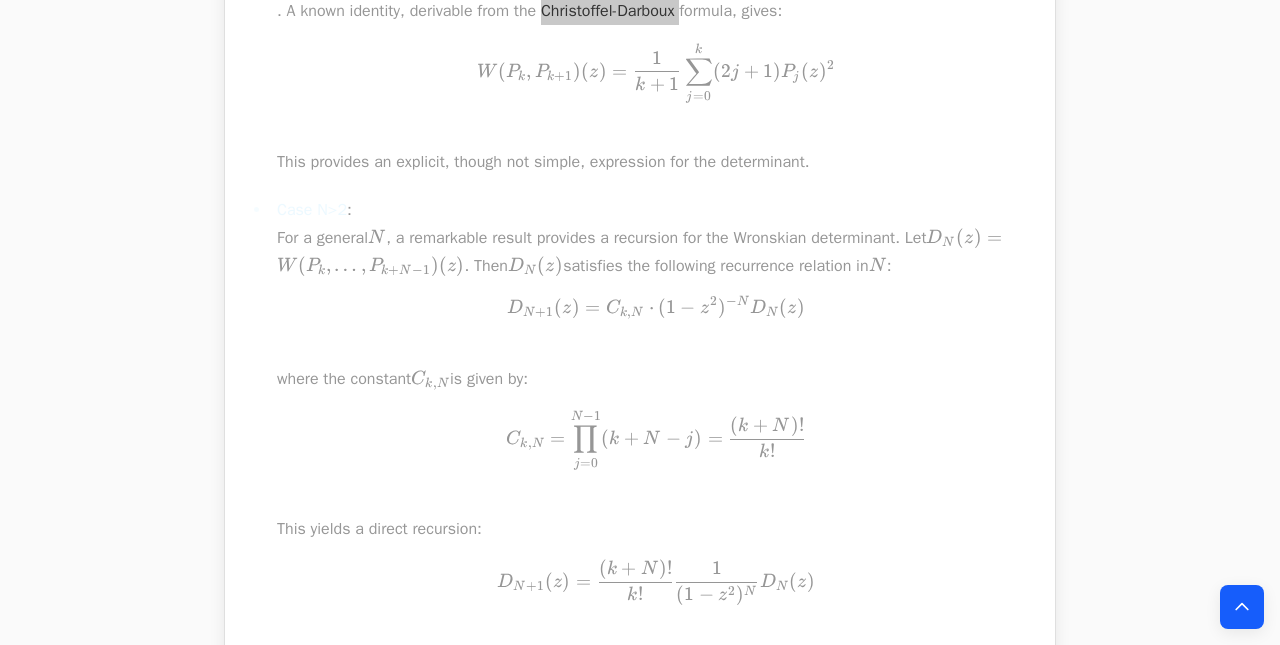 drag, startPoint x: 825, startPoint y: 120, endPoint x: 677, endPoint y: 117, distance: 148.0304 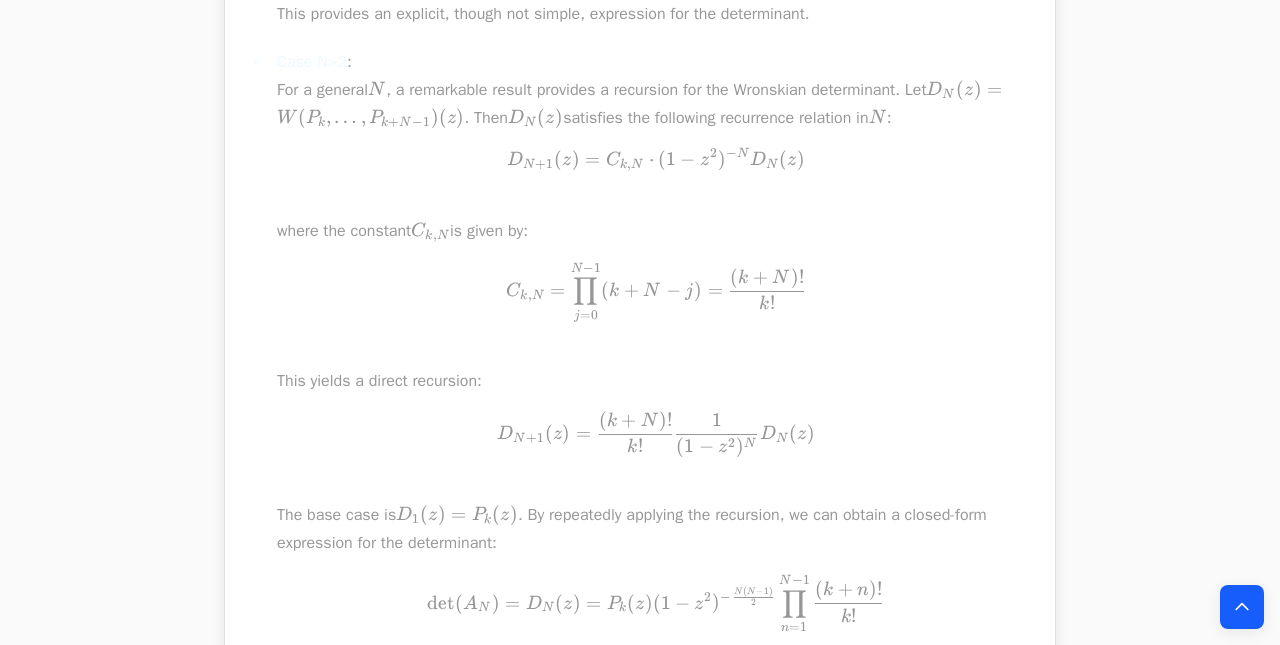 scroll, scrollTop: 3458, scrollLeft: 0, axis: vertical 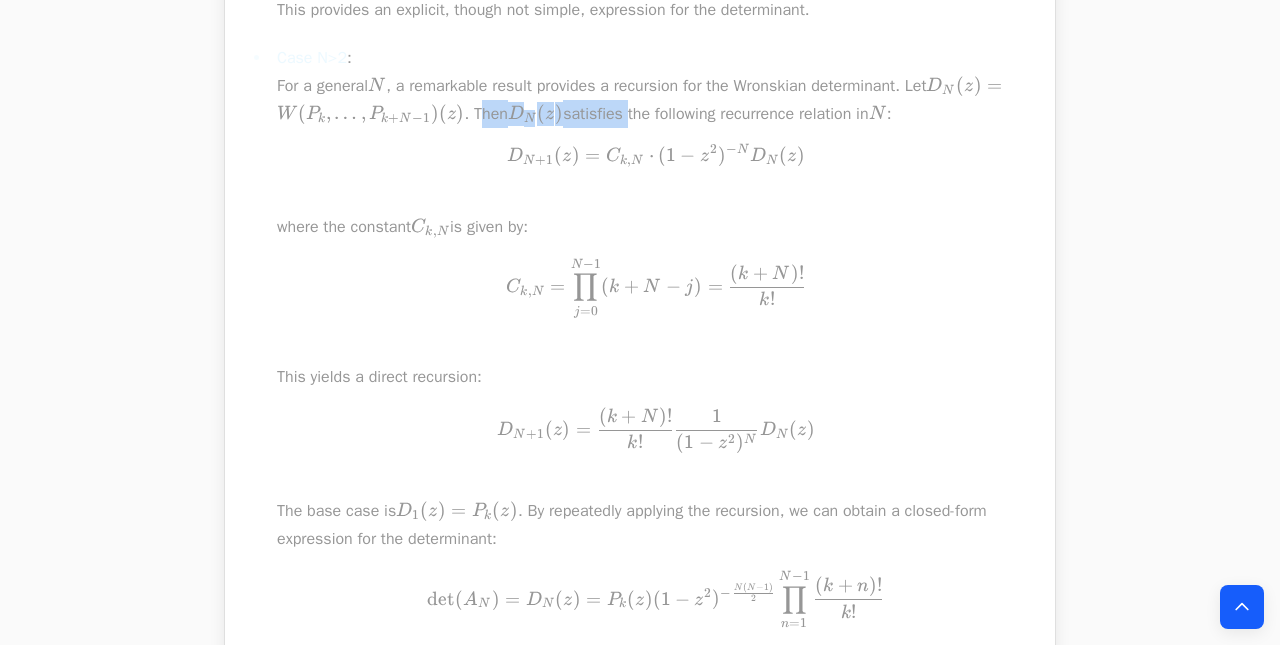 drag, startPoint x: 481, startPoint y: 221, endPoint x: 629, endPoint y: 232, distance: 148.40822 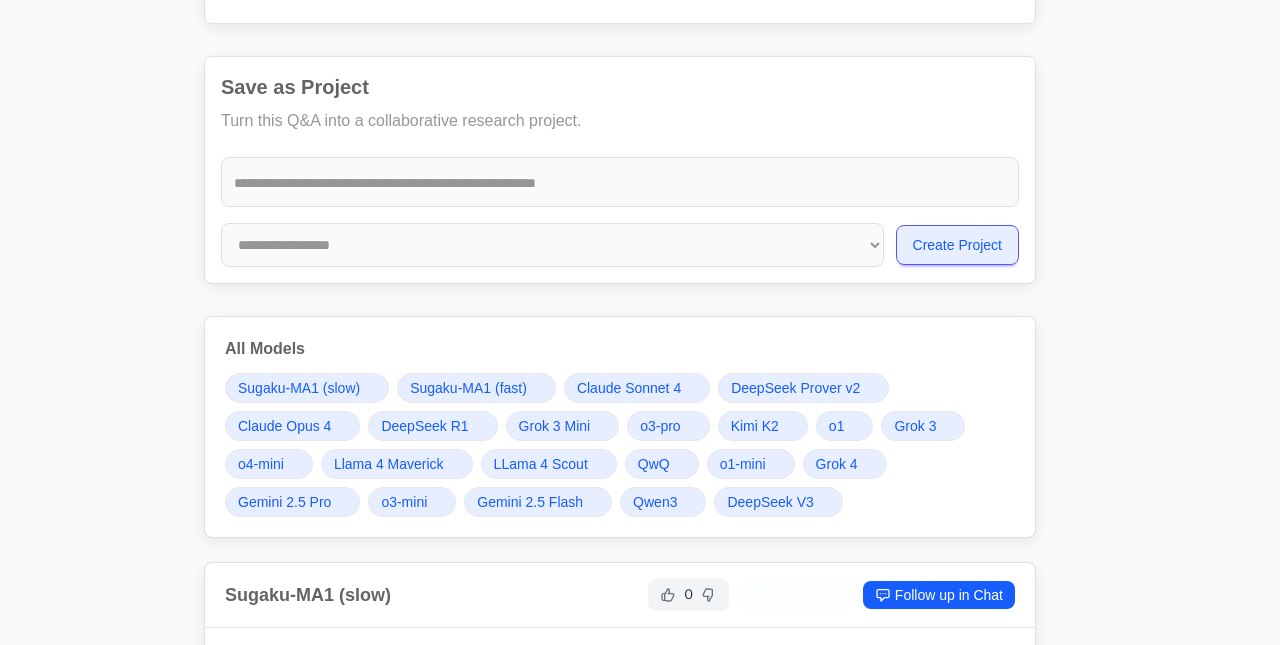 scroll, scrollTop: 0, scrollLeft: 20, axis: horizontal 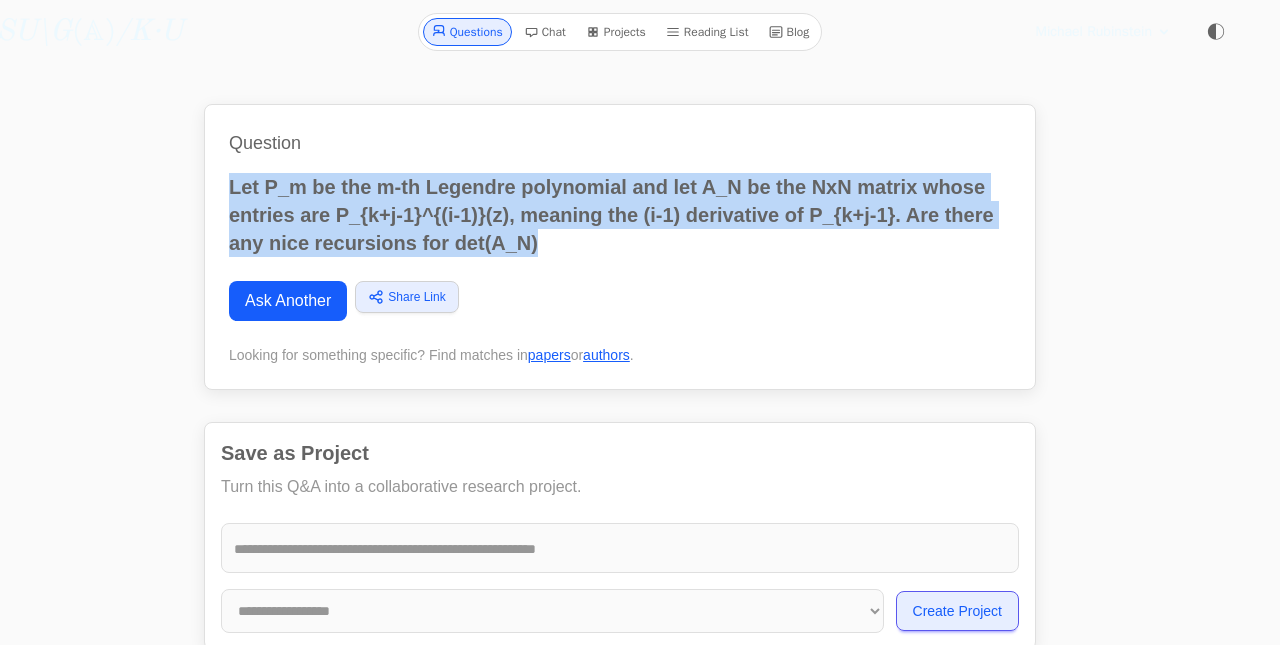 copy on "Let P_m be the m-th Legendre polynomial and let A_N be the NxN matrix whose entries are P_{k+j-1}^{(i-1)}(z), meaning the (i-1) derivative of P_{k+j-1}. Are there any nice recursions for det(A_N)" 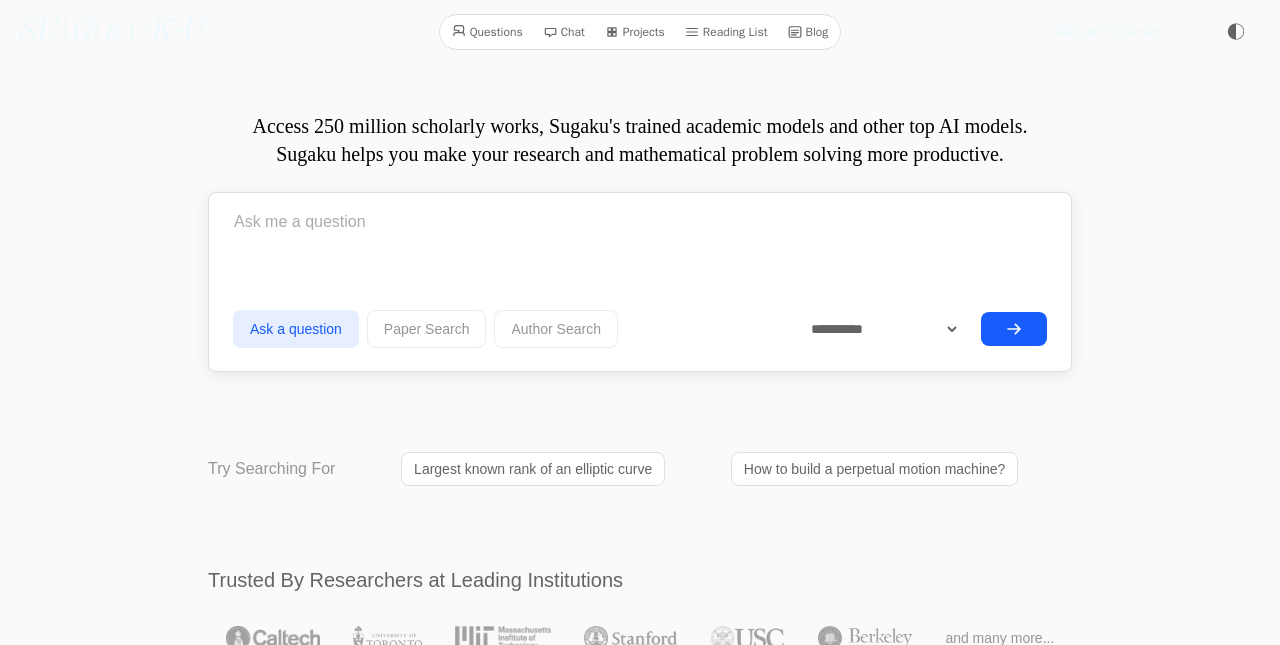 scroll, scrollTop: 0, scrollLeft: 0, axis: both 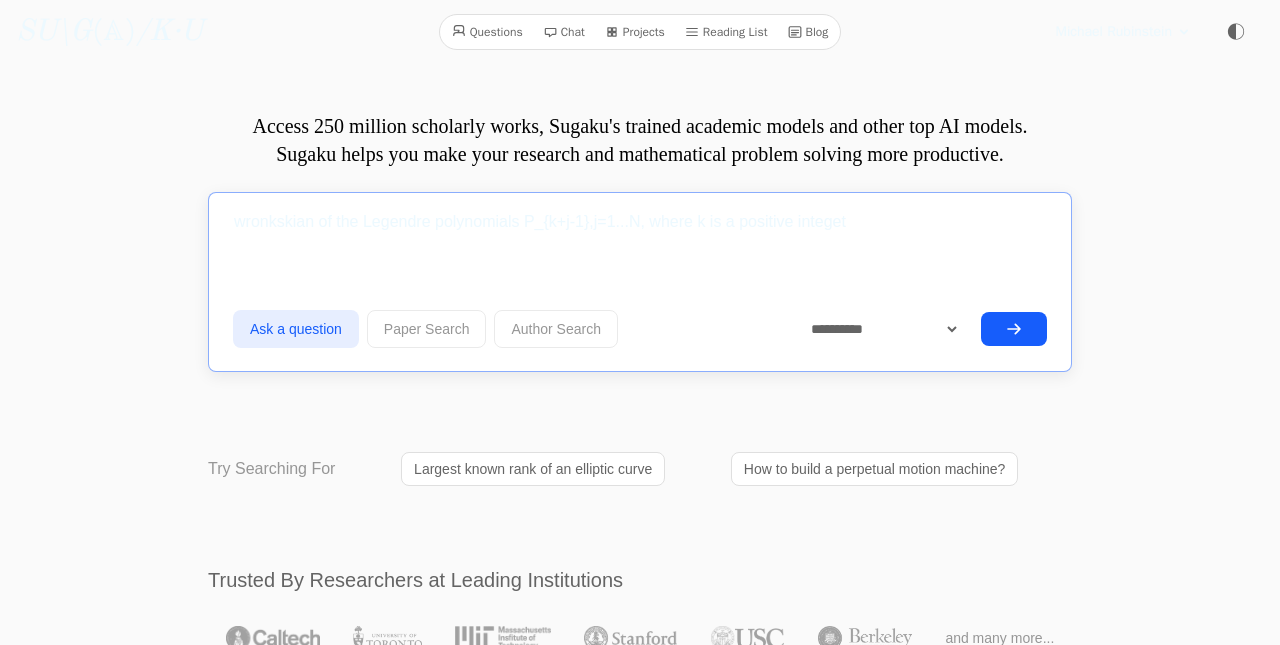 type on "wronkskian of the Legendre polynomials P_{k+j-1},j=1...N, where k is a positive integet" 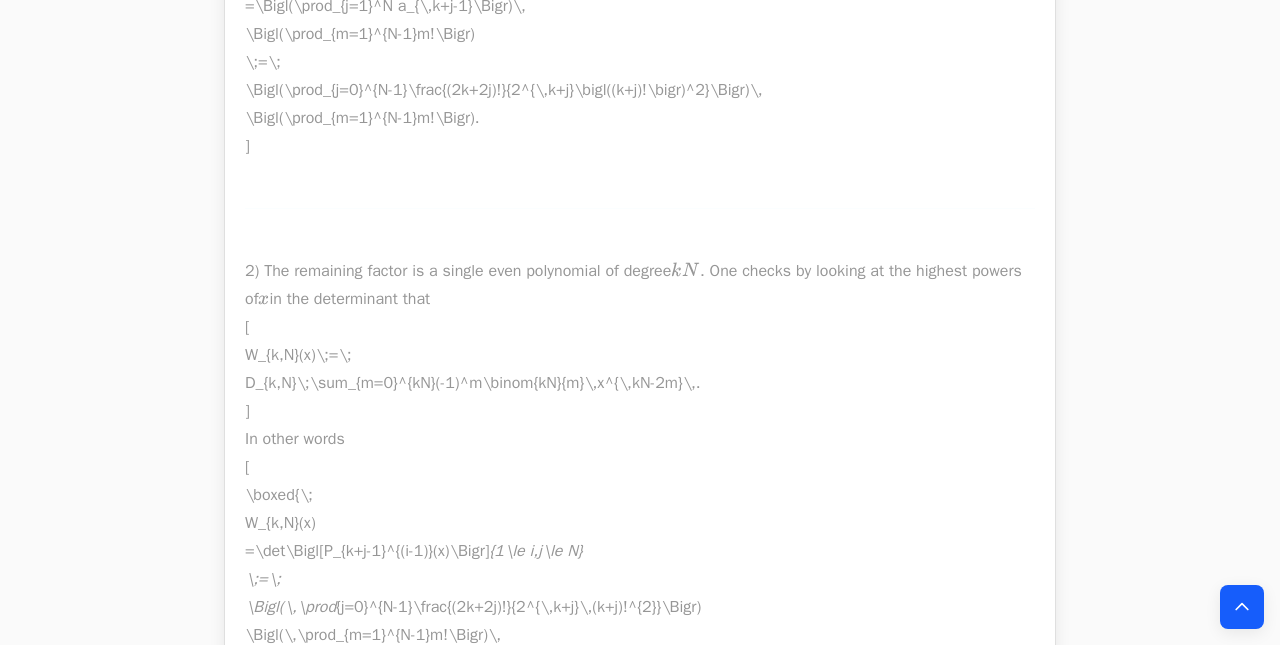 scroll, scrollTop: 16009, scrollLeft: 0, axis: vertical 